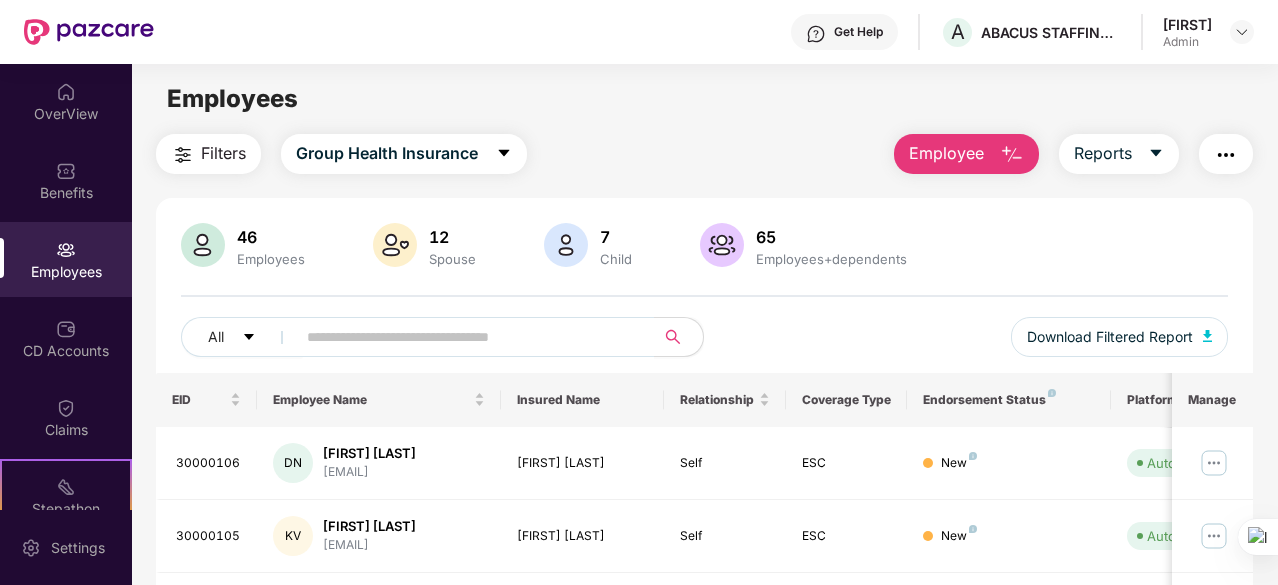 scroll, scrollTop: 0, scrollLeft: 0, axis: both 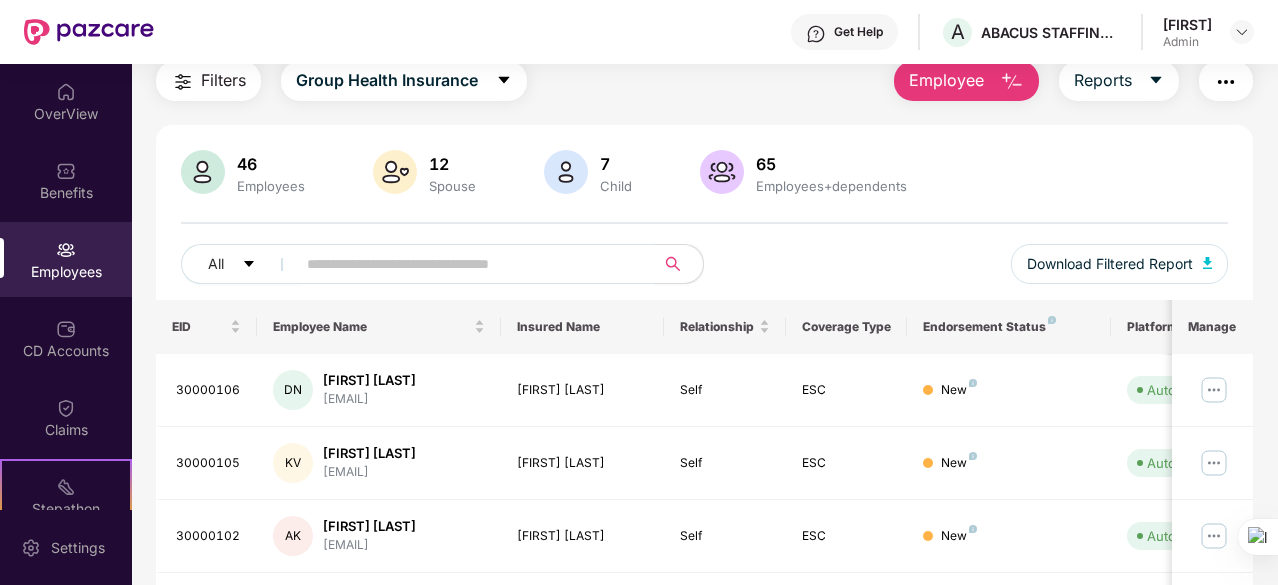 click at bounding box center [1012, 82] 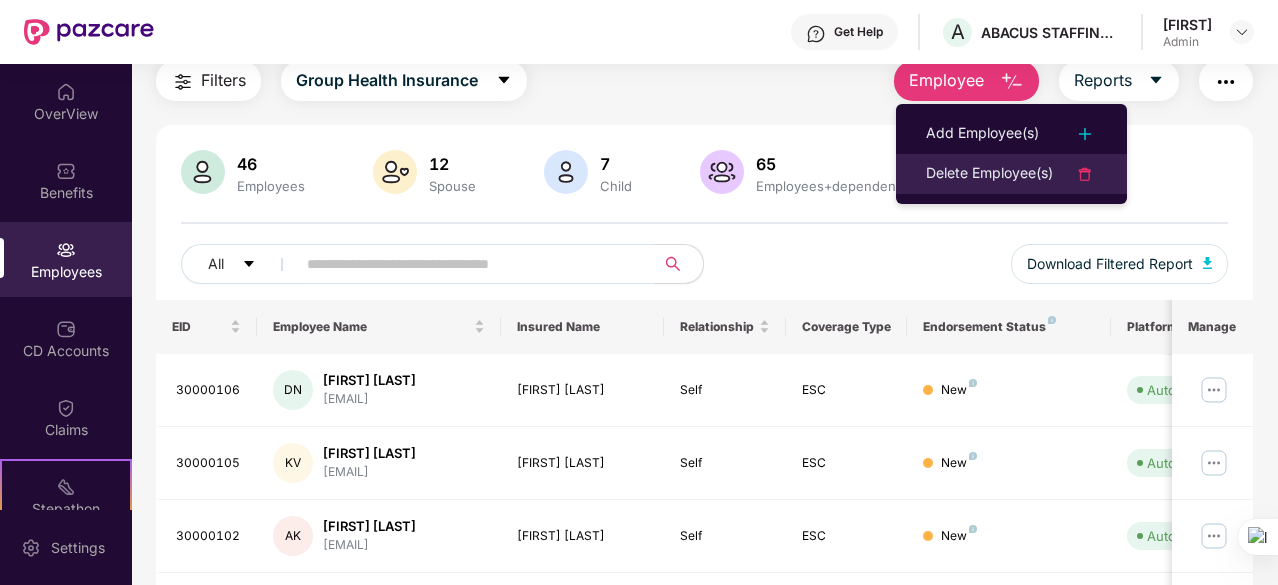 click on "Delete Employee(s)" at bounding box center (989, 174) 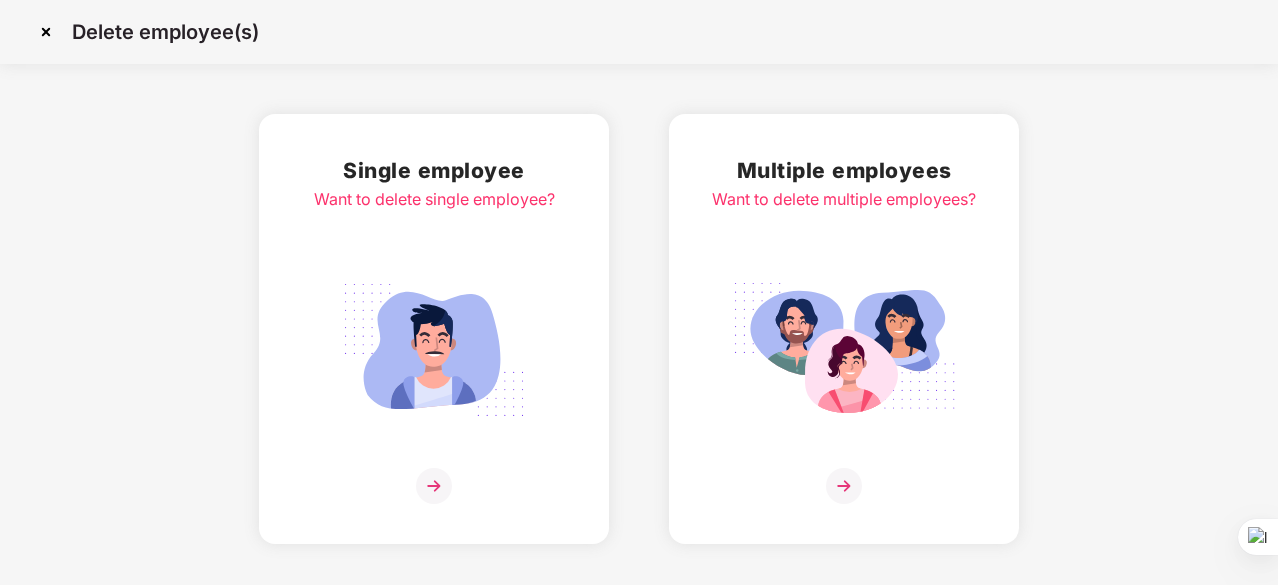 click at bounding box center (844, 486) 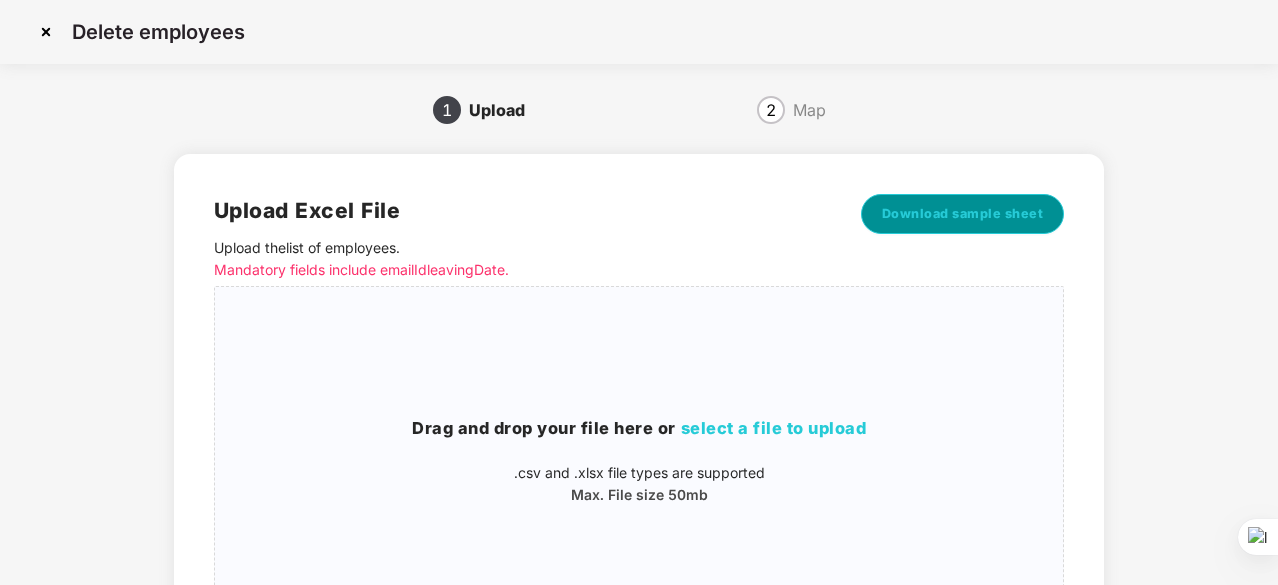 click on "Download sample sheet" at bounding box center [963, 214] 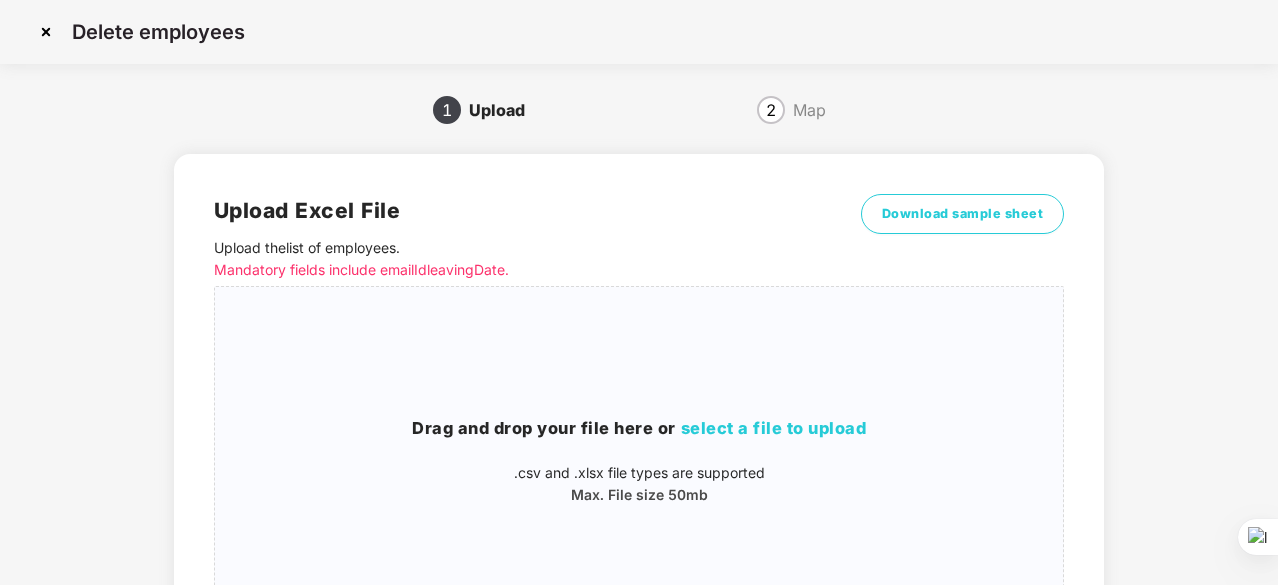 click at bounding box center (46, 32) 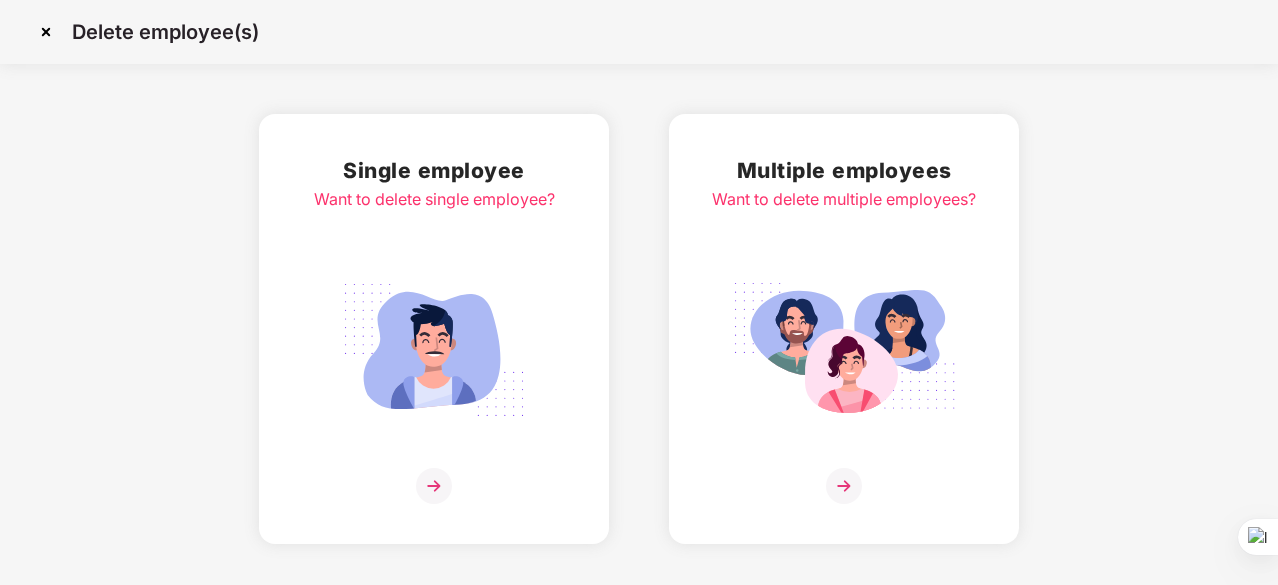 click at bounding box center [434, 486] 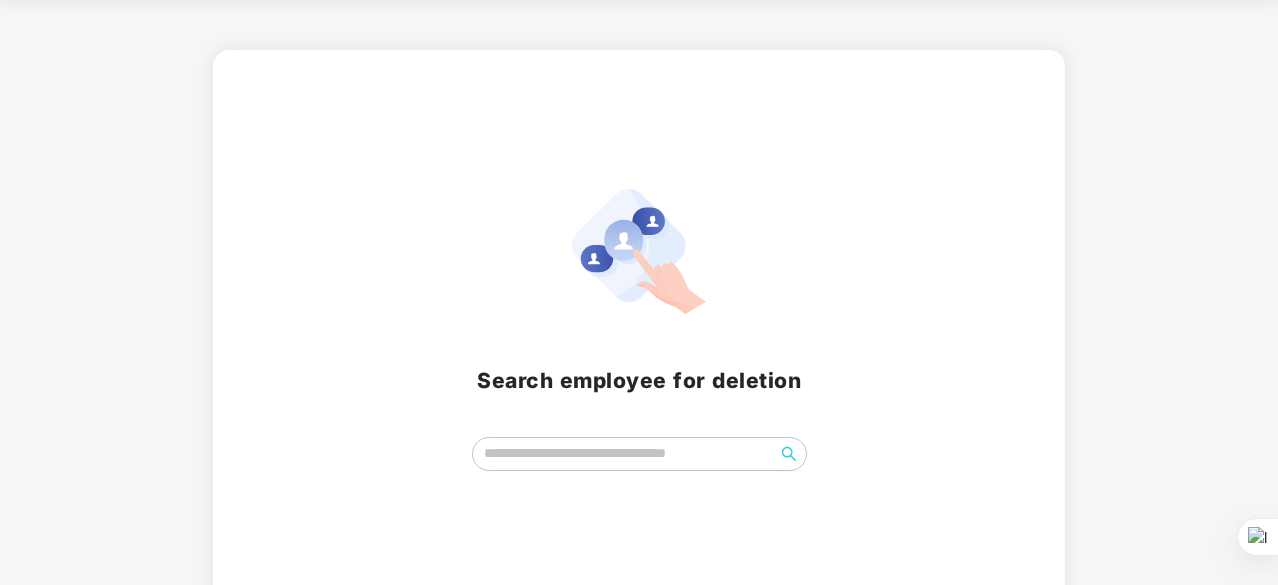 scroll, scrollTop: 88, scrollLeft: 0, axis: vertical 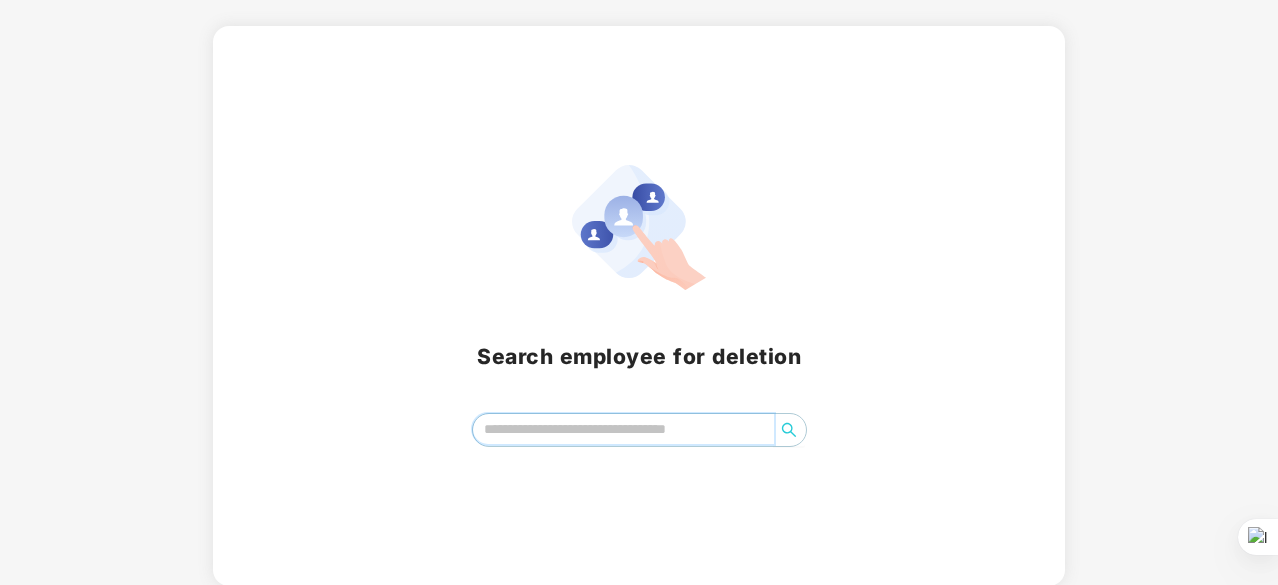 click at bounding box center [623, 429] 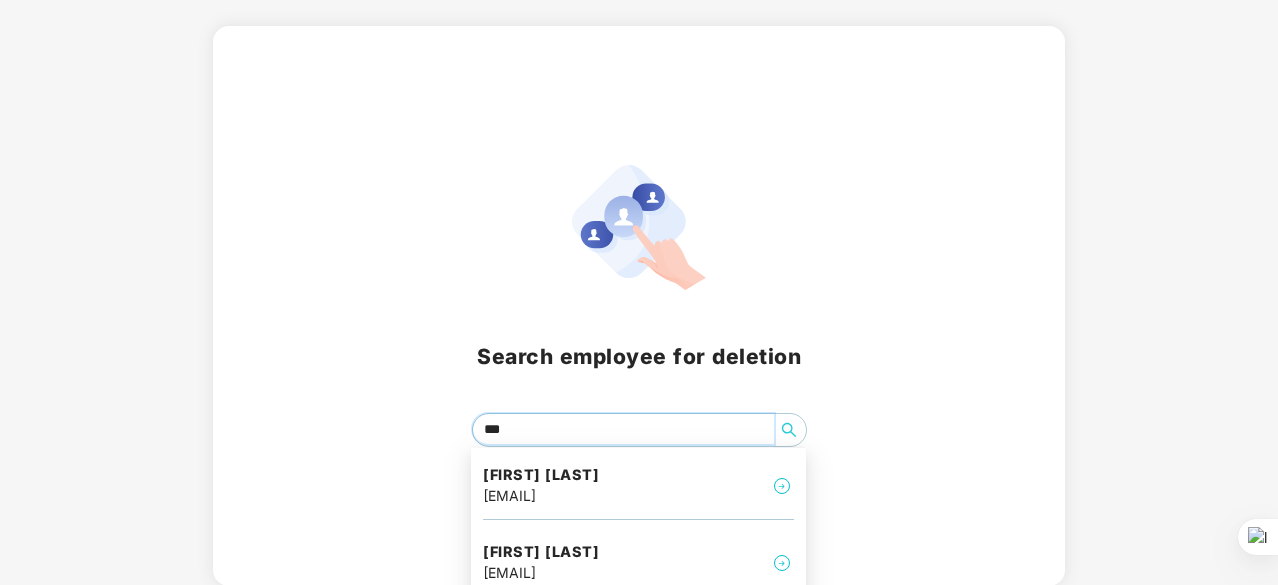 type on "****" 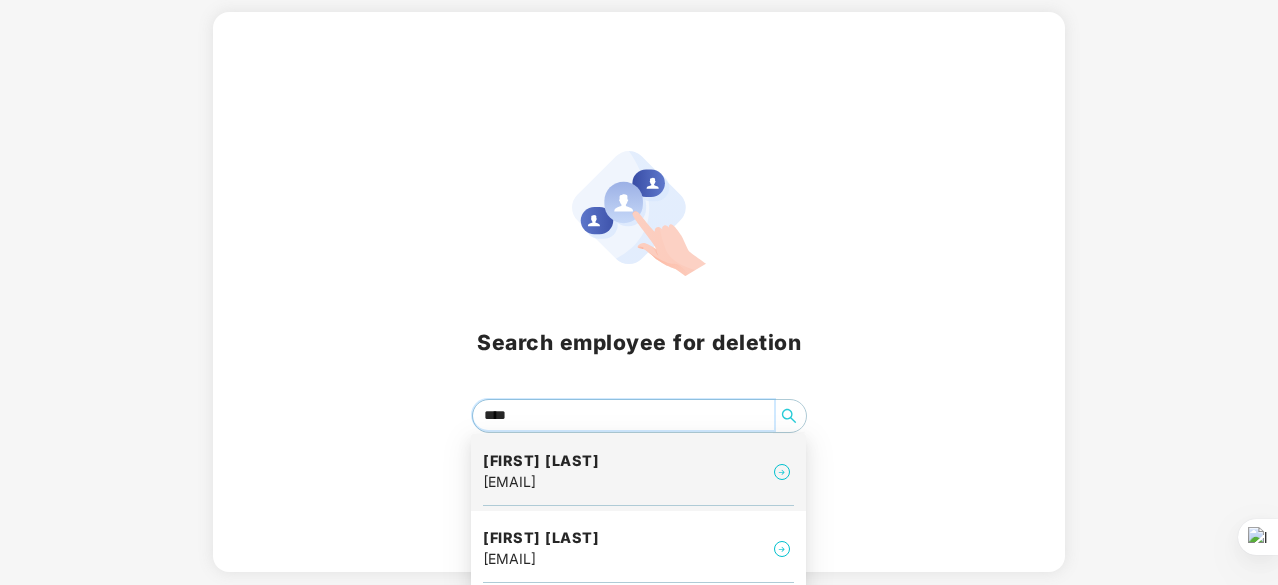scroll, scrollTop: 105, scrollLeft: 0, axis: vertical 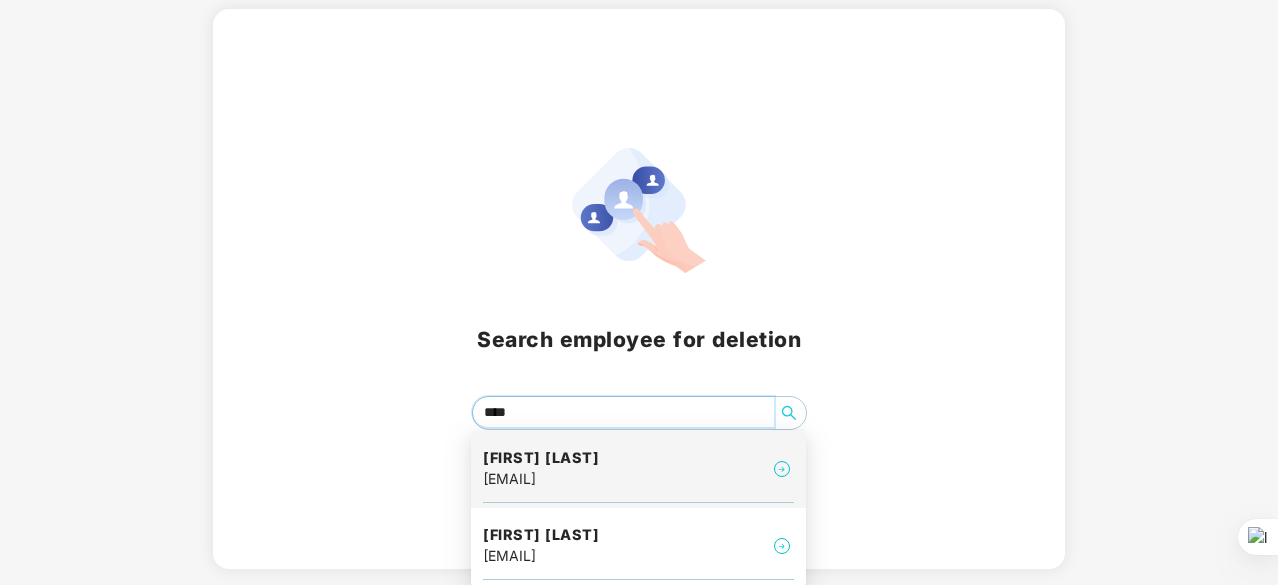 click on "[FIRST] [LAST]" at bounding box center [541, 458] 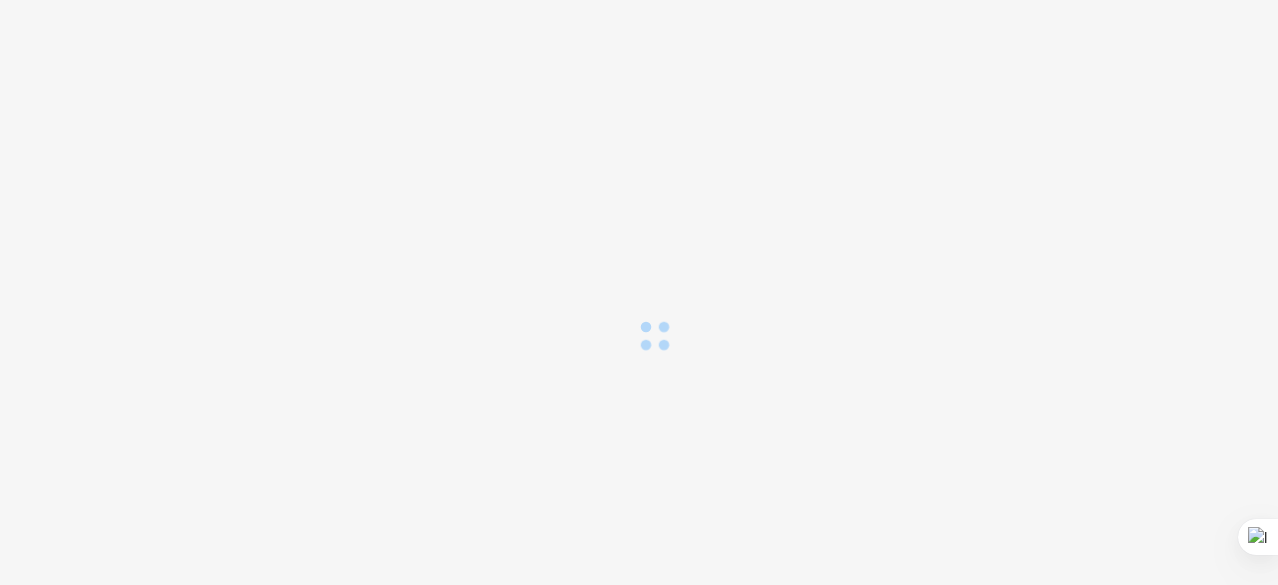 scroll, scrollTop: 0, scrollLeft: 0, axis: both 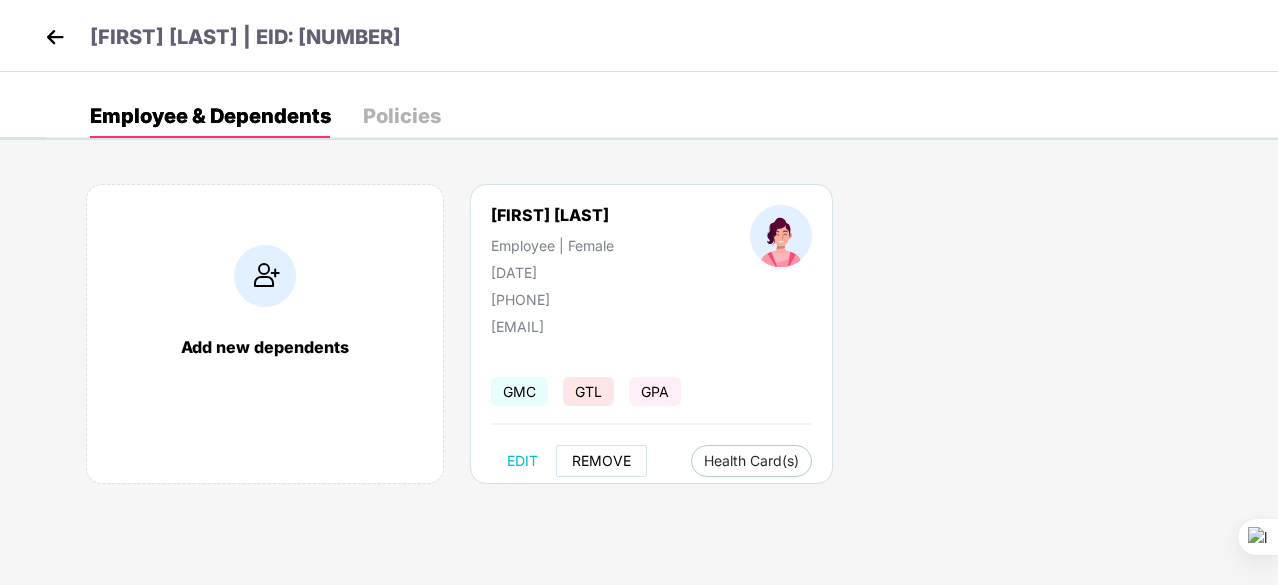 click on "REMOVE" at bounding box center (601, 461) 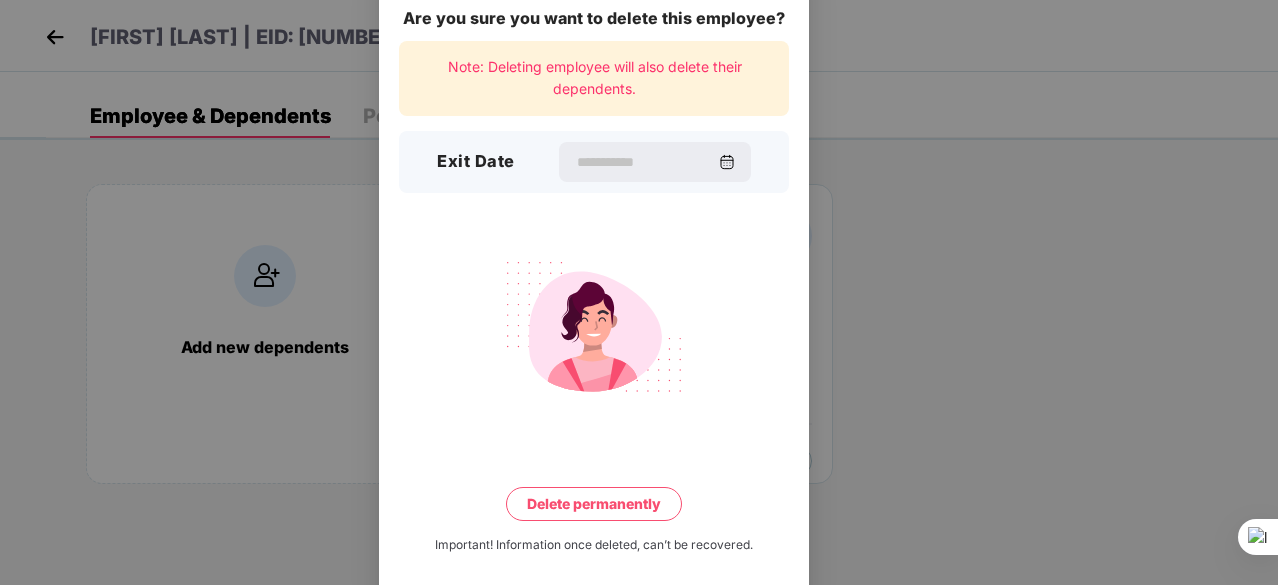 scroll, scrollTop: 52, scrollLeft: 0, axis: vertical 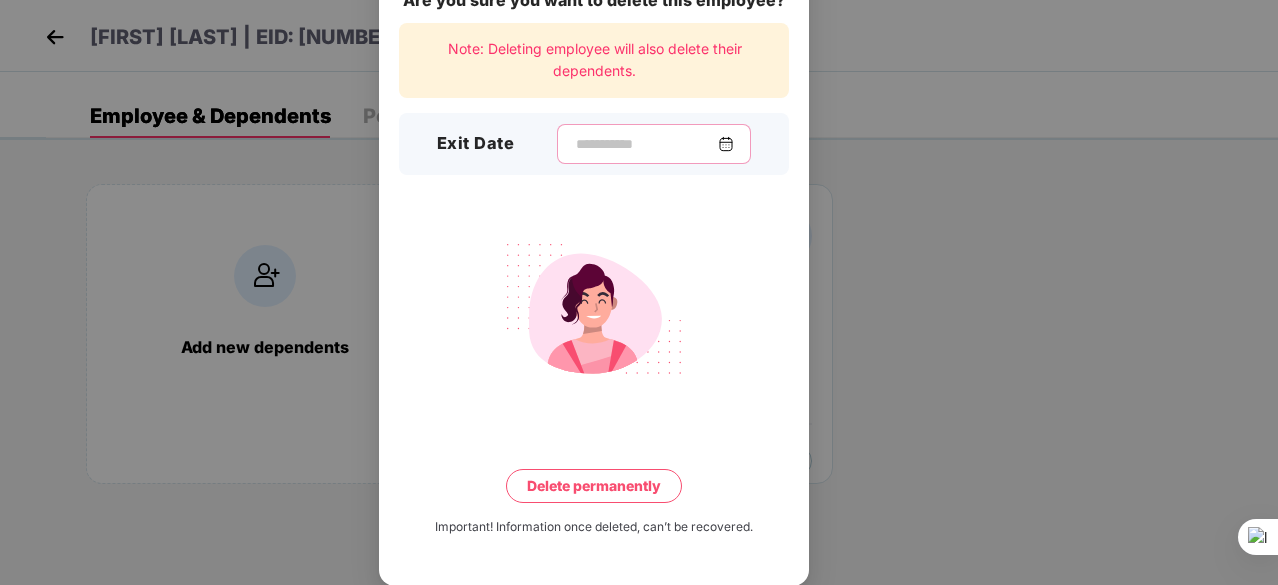 click at bounding box center [646, 144] 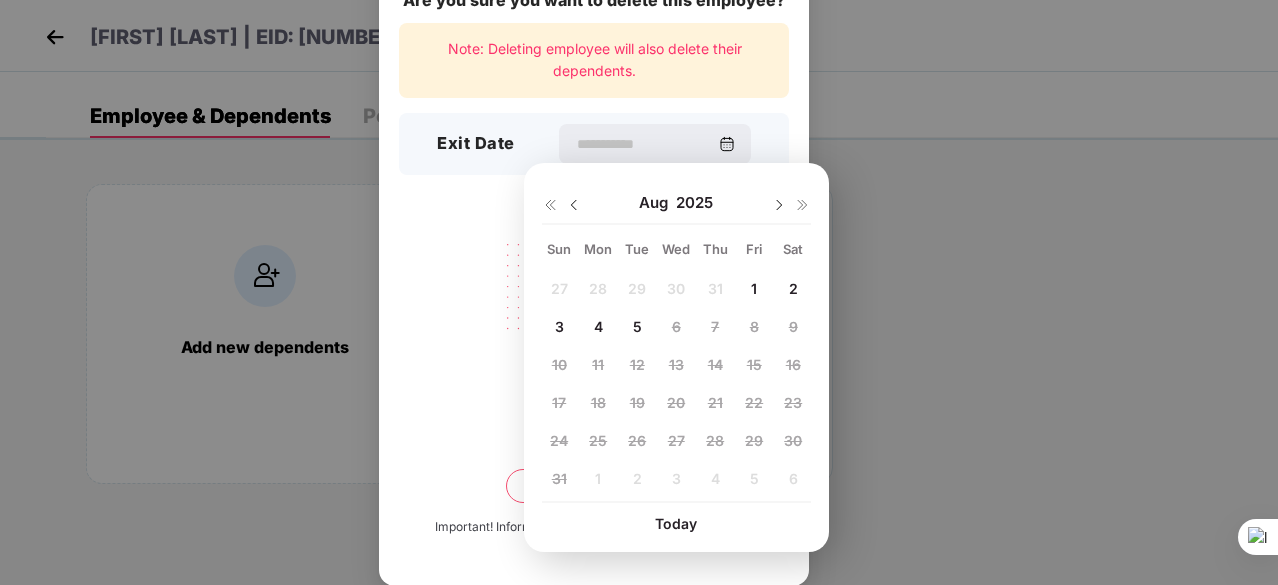 click on "4" at bounding box center (598, 326) 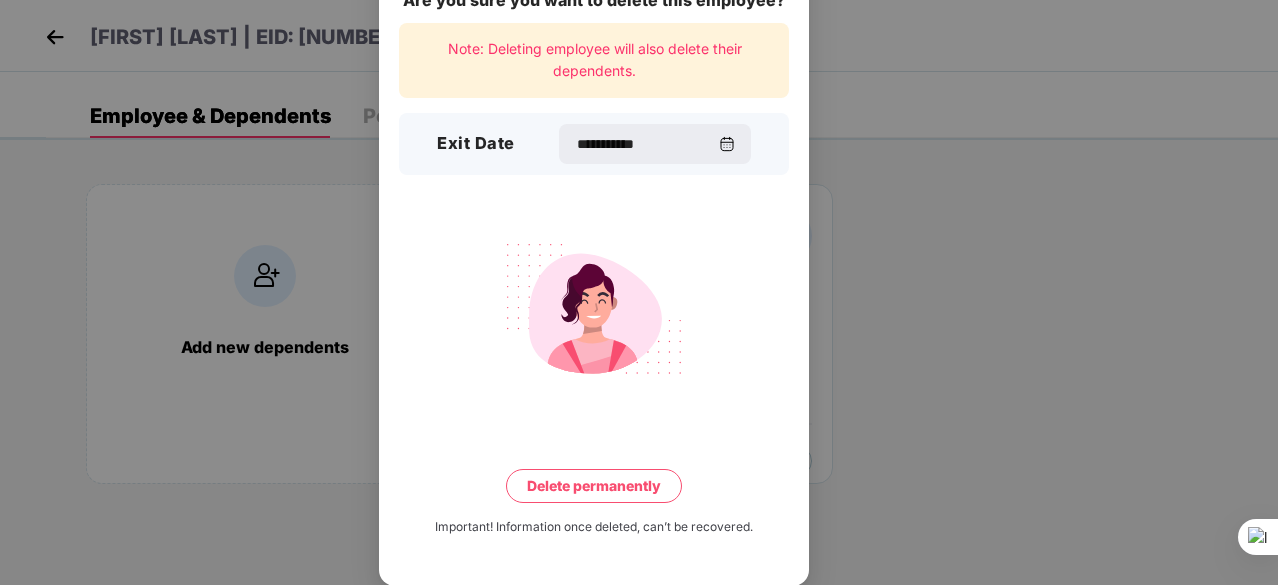 click on "Delete permanently" at bounding box center [594, 486] 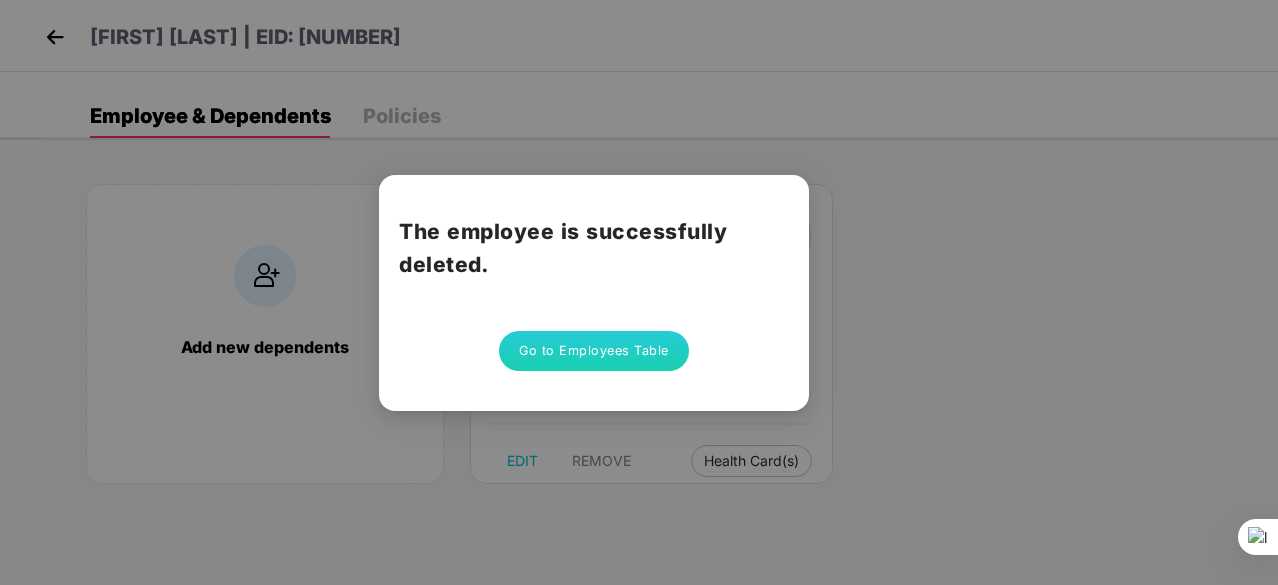 scroll, scrollTop: 0, scrollLeft: 0, axis: both 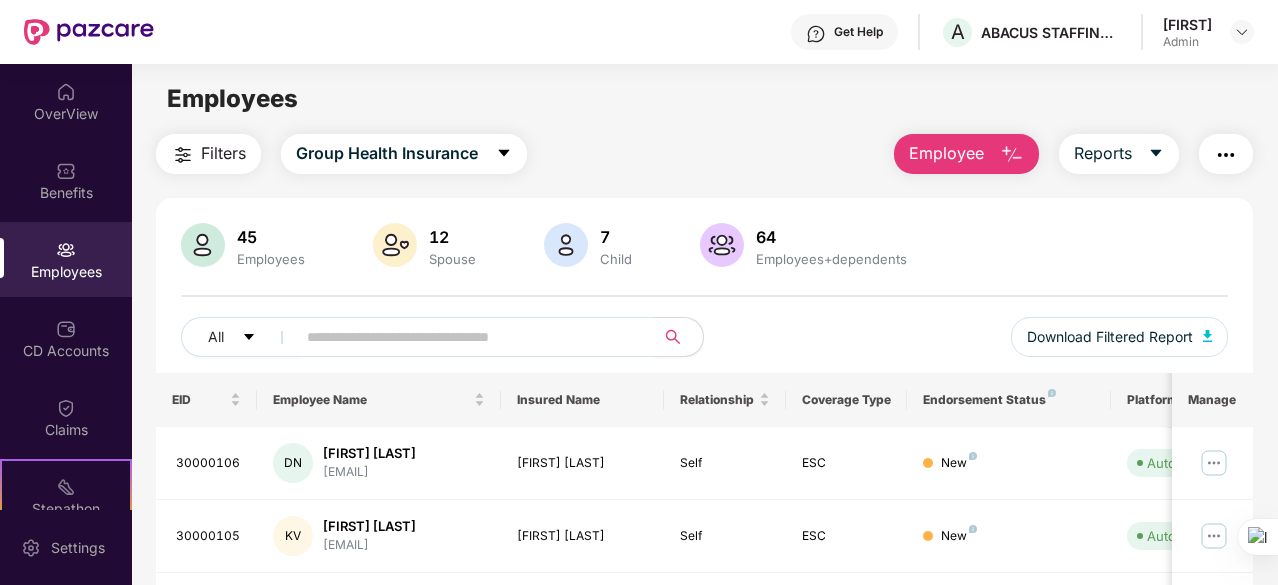 click at bounding box center (1012, 155) 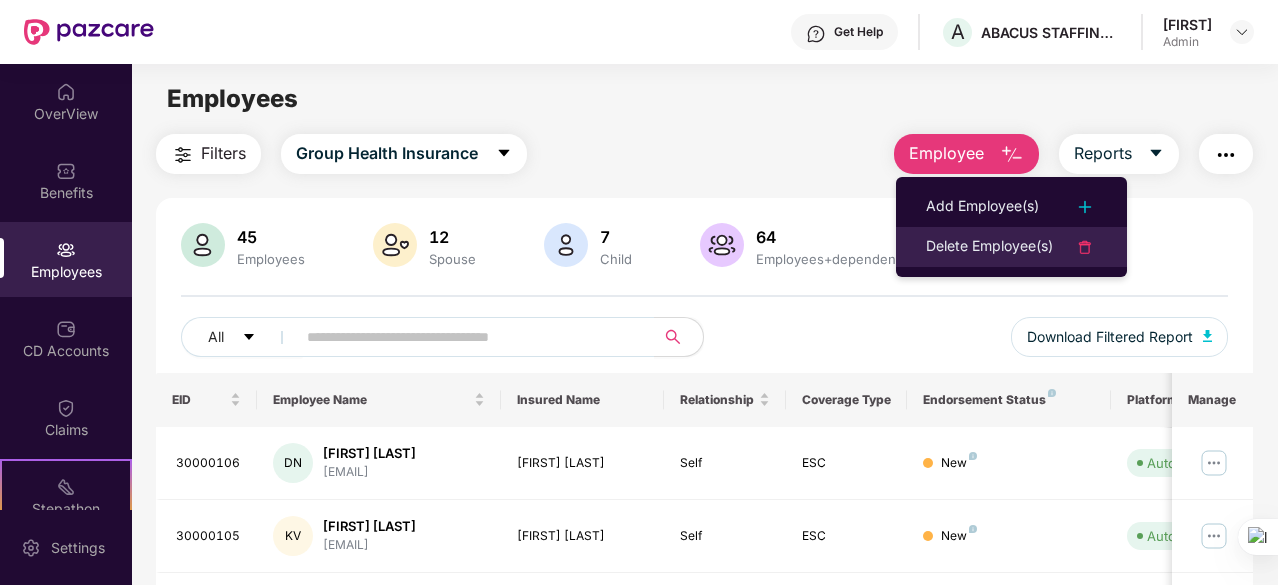 click on "Delete Employee(s)" at bounding box center [989, 247] 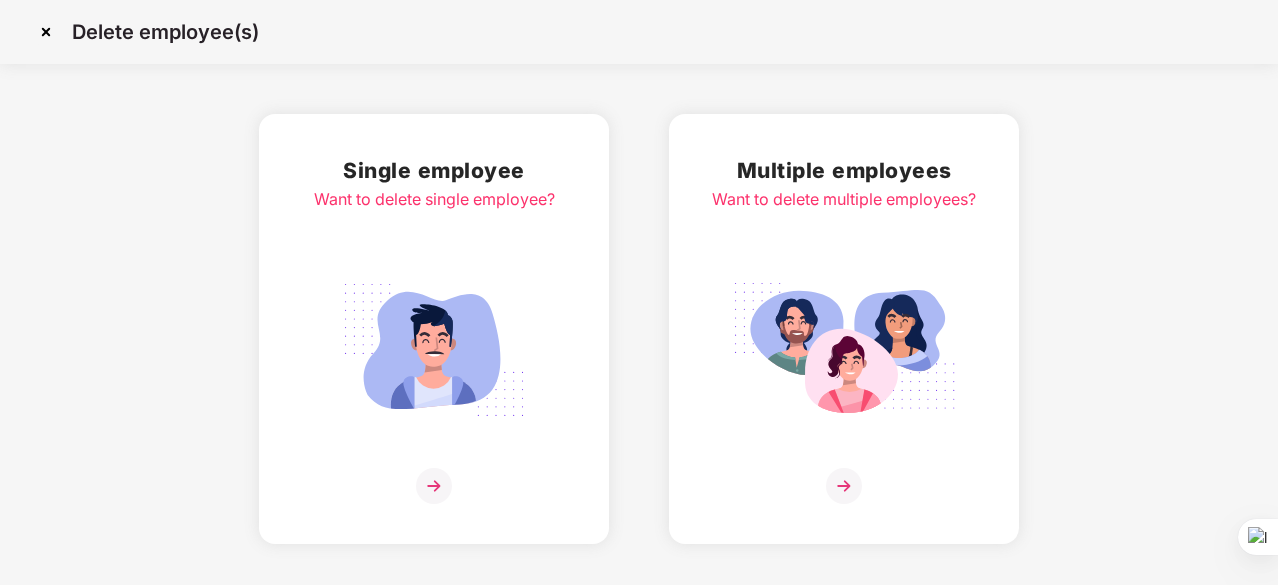 click at bounding box center [434, 486] 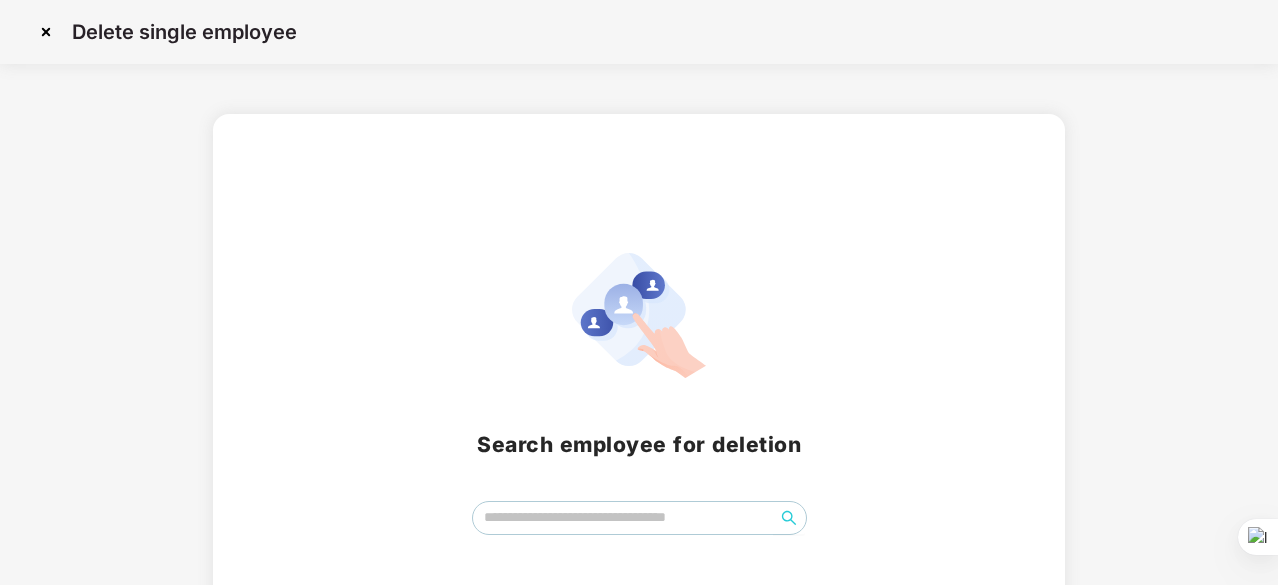 scroll, scrollTop: 88, scrollLeft: 0, axis: vertical 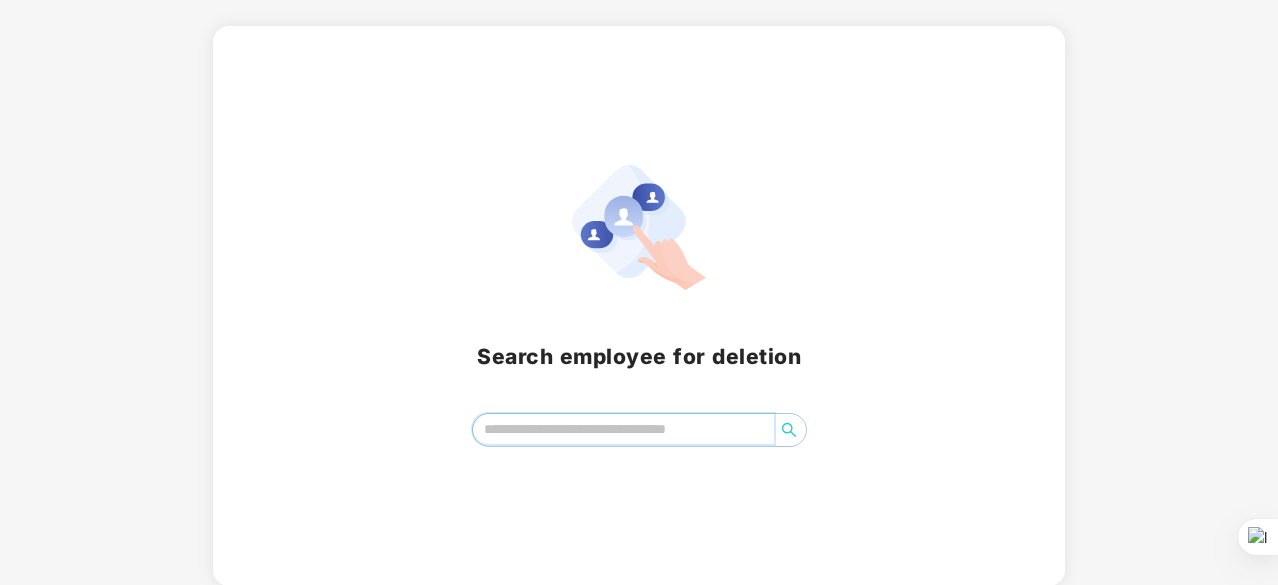 click at bounding box center [623, 429] 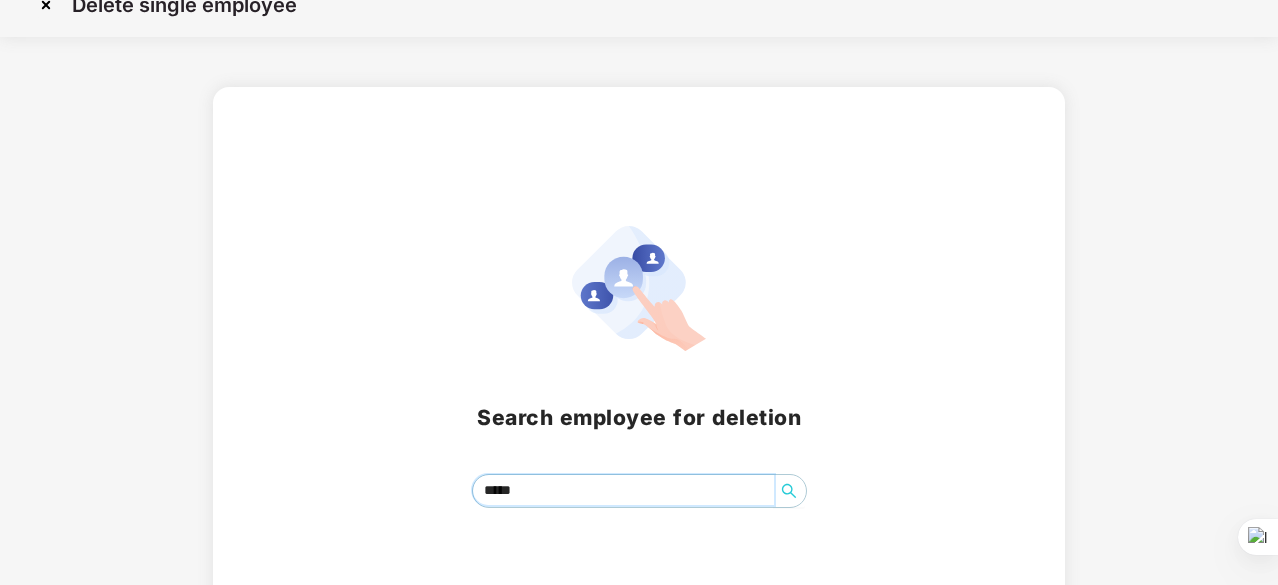 scroll, scrollTop: 0, scrollLeft: 0, axis: both 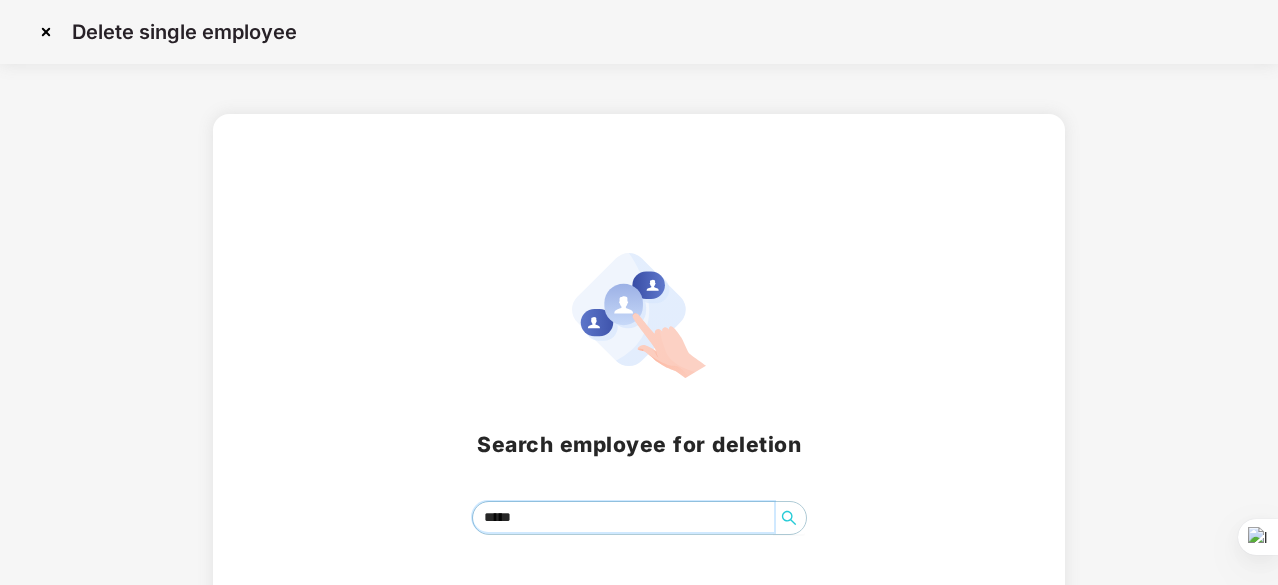 type on "*****" 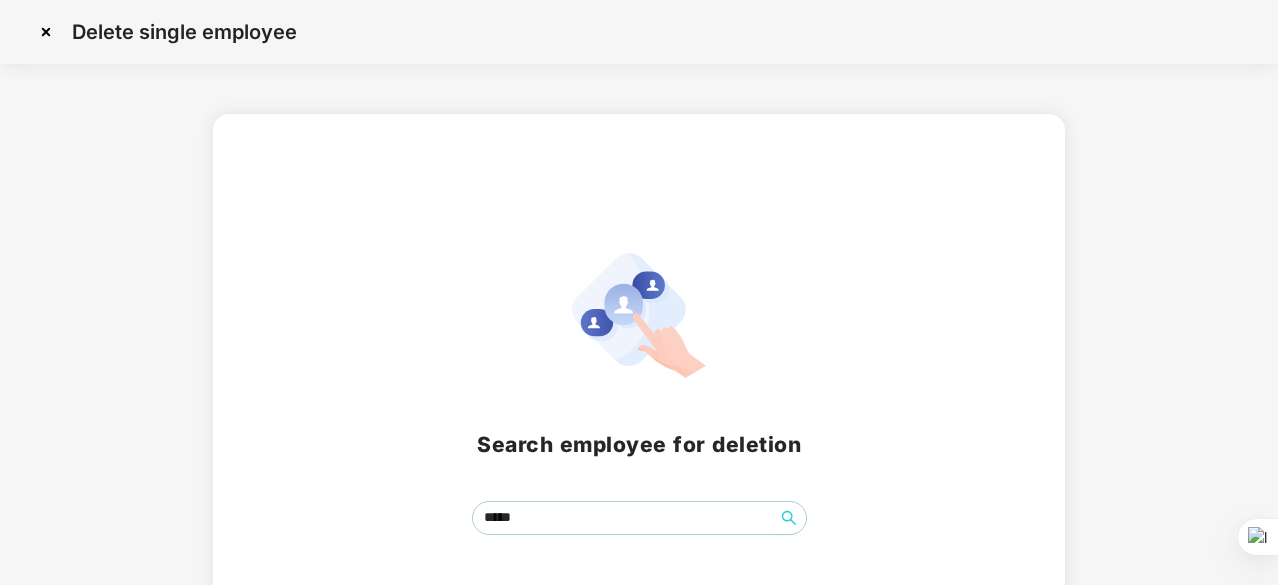 click at bounding box center [46, 32] 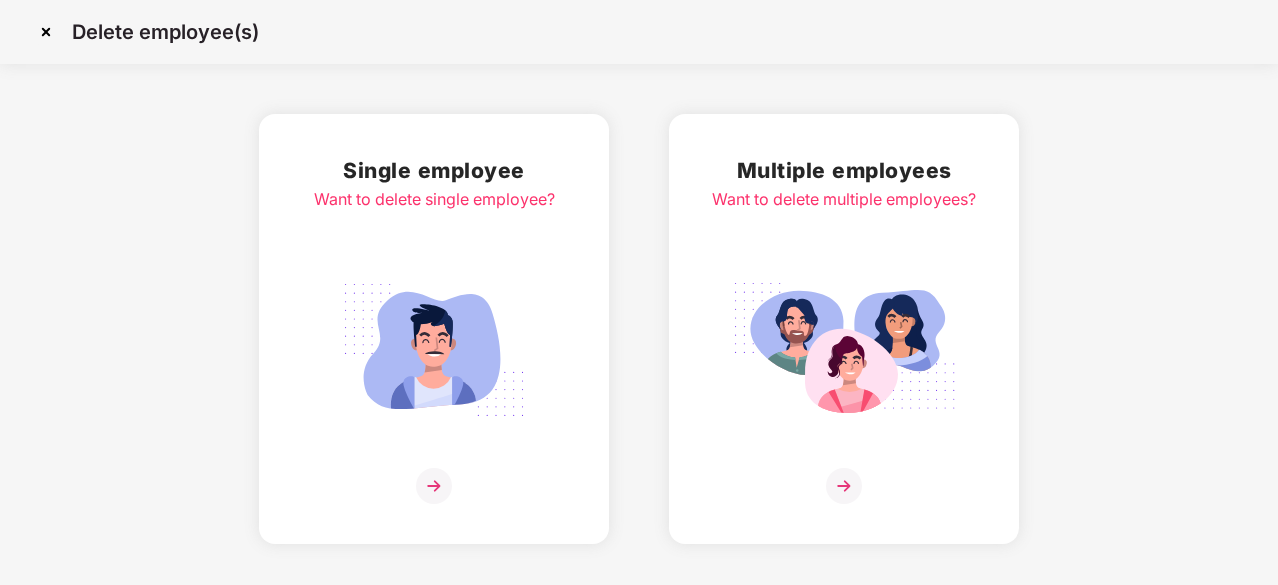 scroll, scrollTop: 0, scrollLeft: 0, axis: both 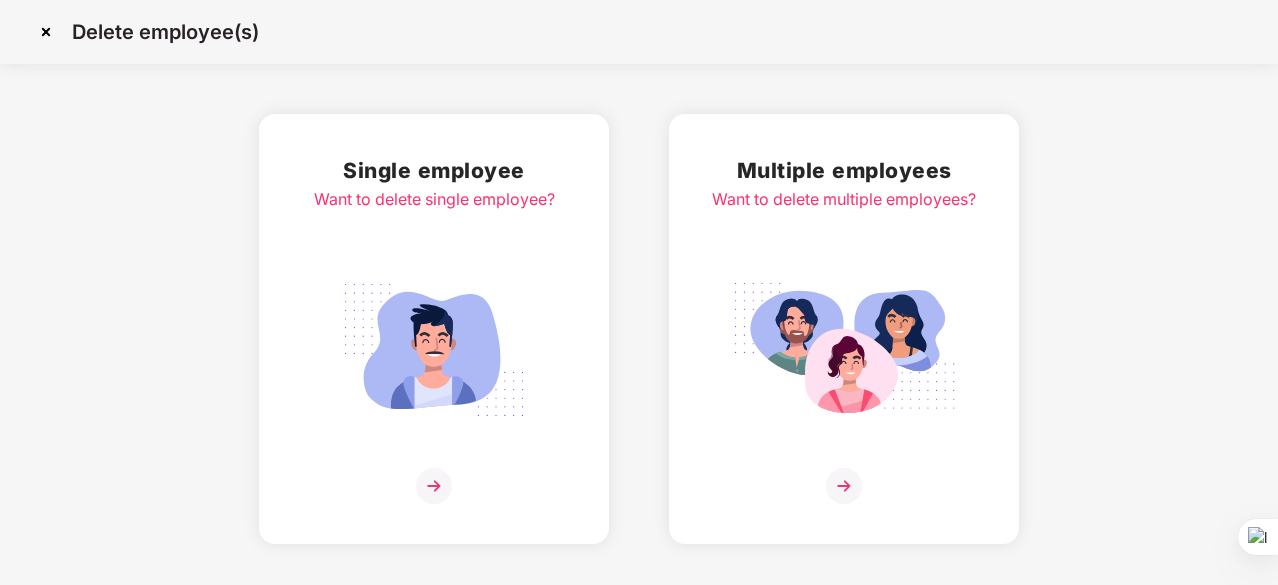 click at bounding box center (46, 32) 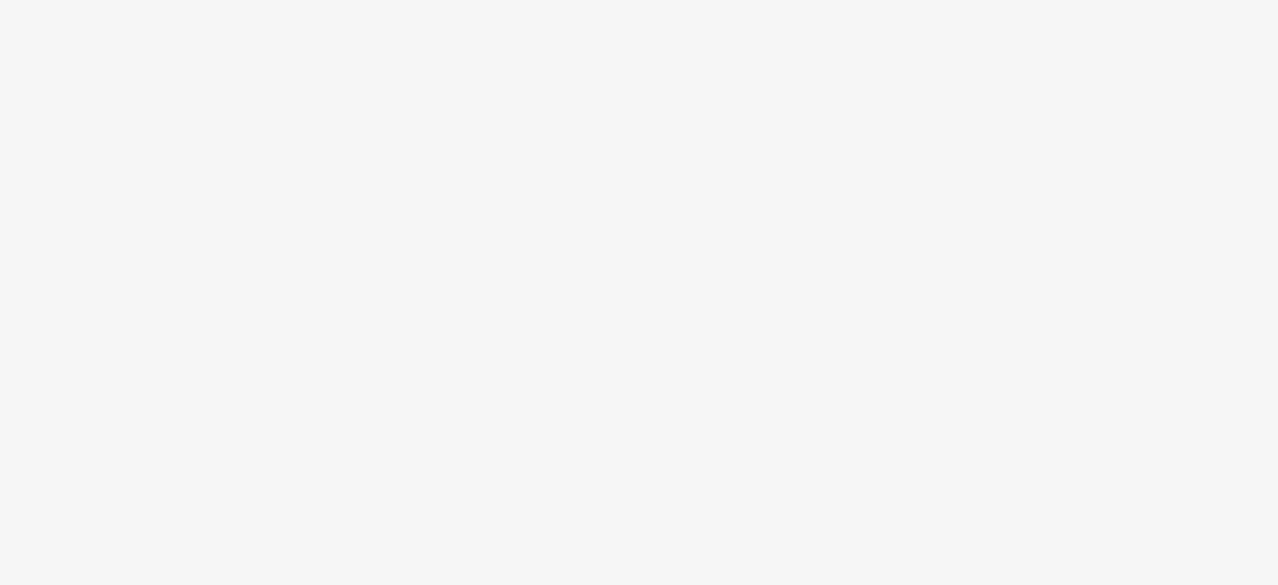 scroll, scrollTop: 0, scrollLeft: 0, axis: both 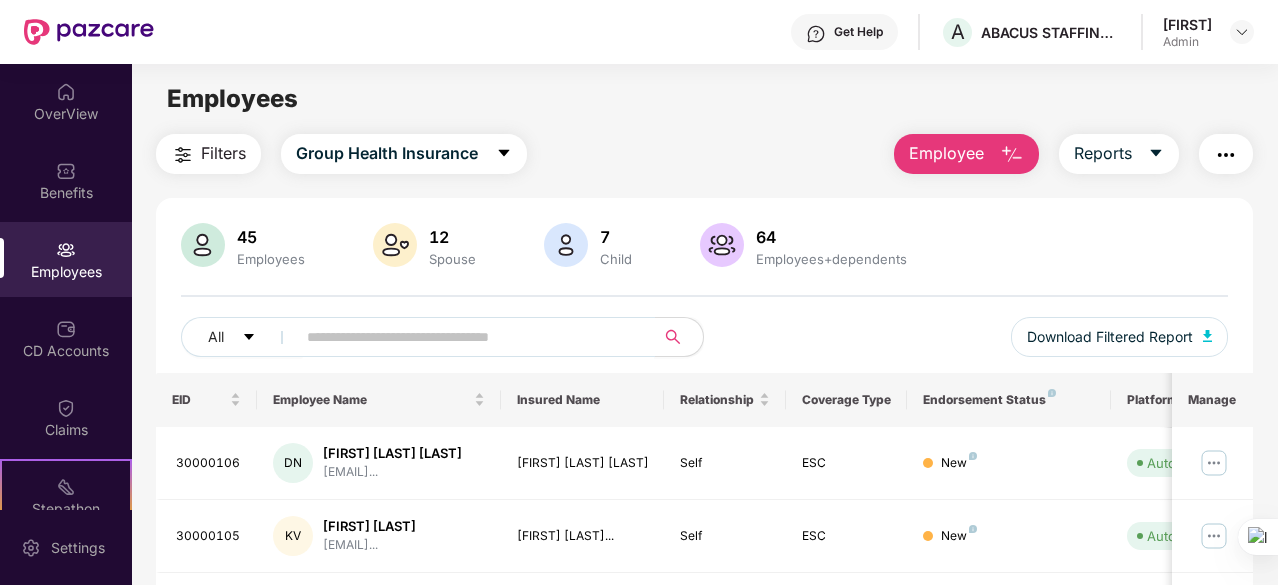 click at bounding box center [467, 337] 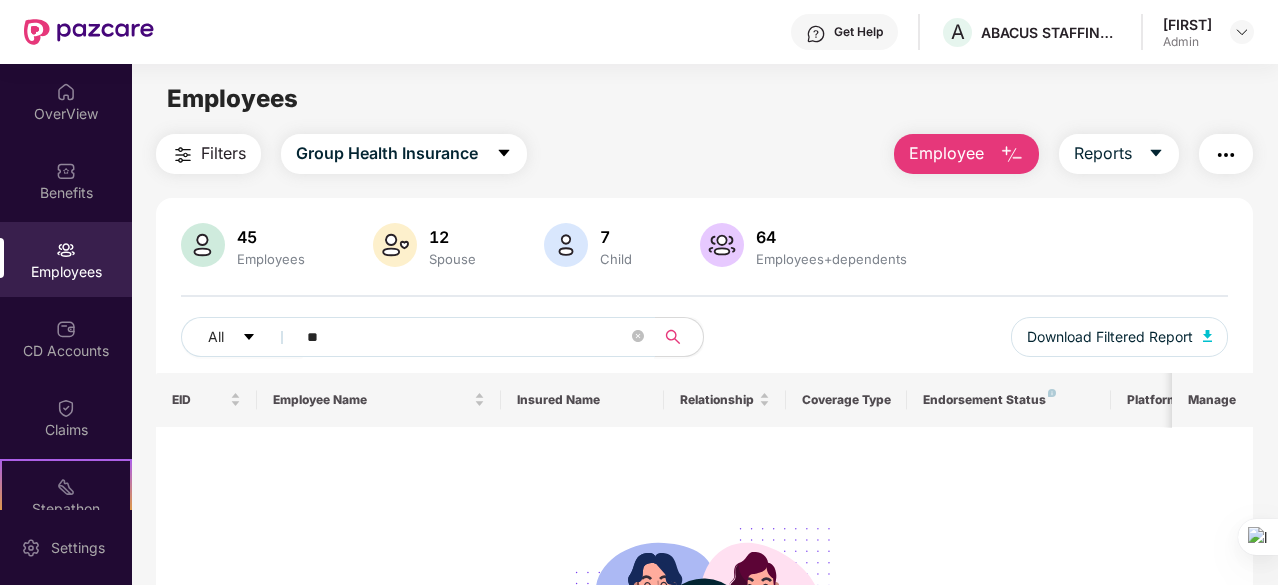 type on "*" 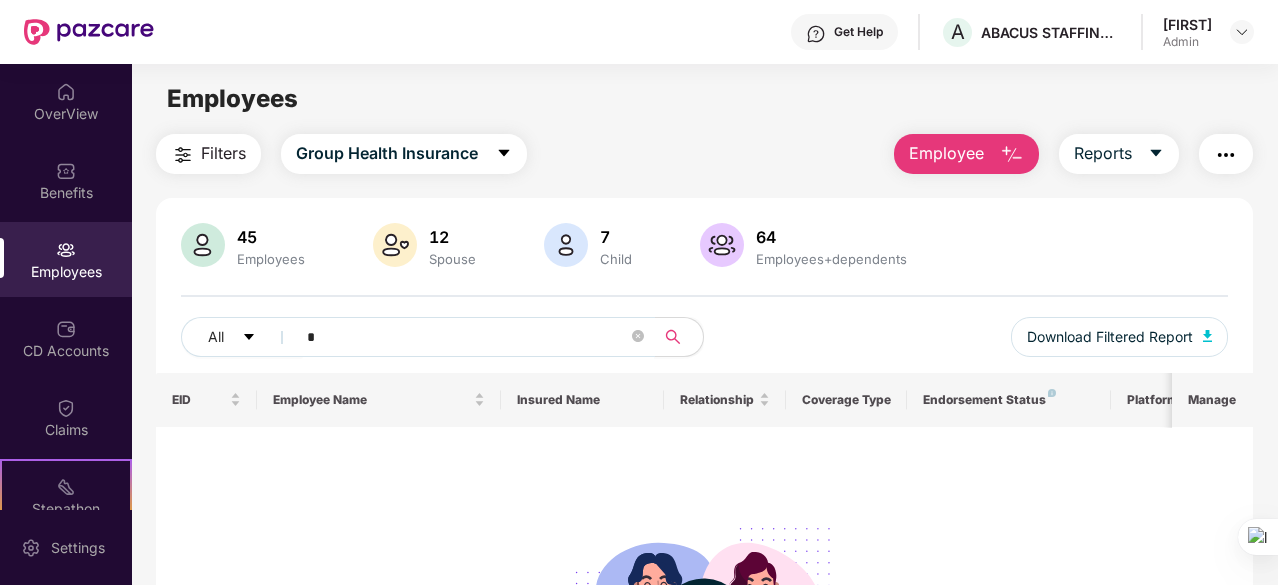 type 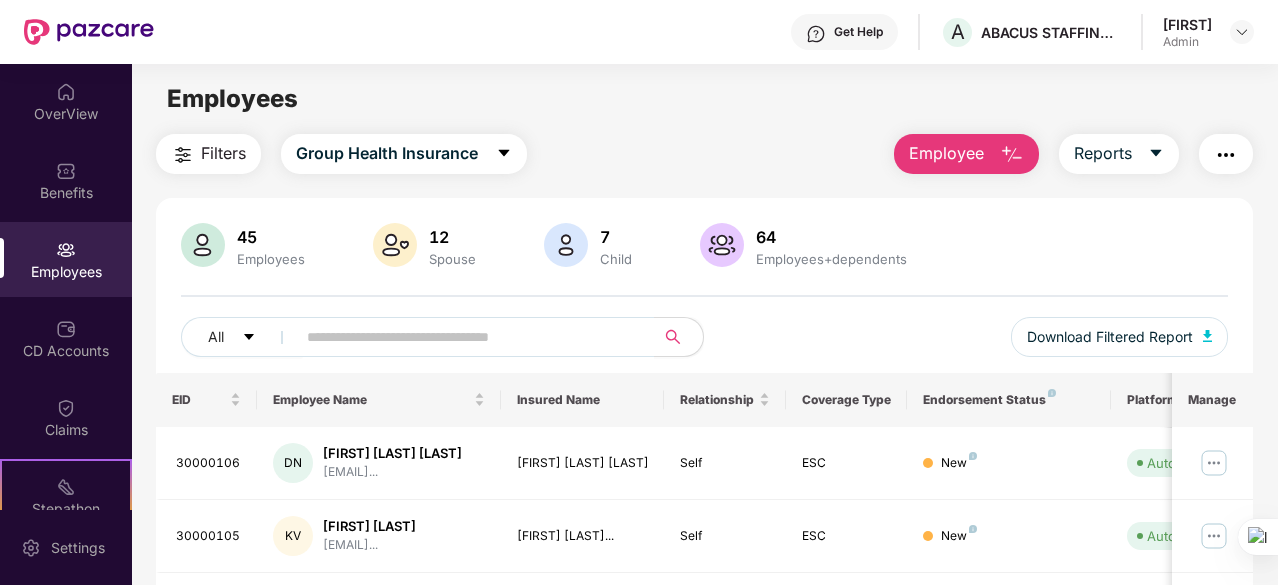 click at bounding box center (1012, 155) 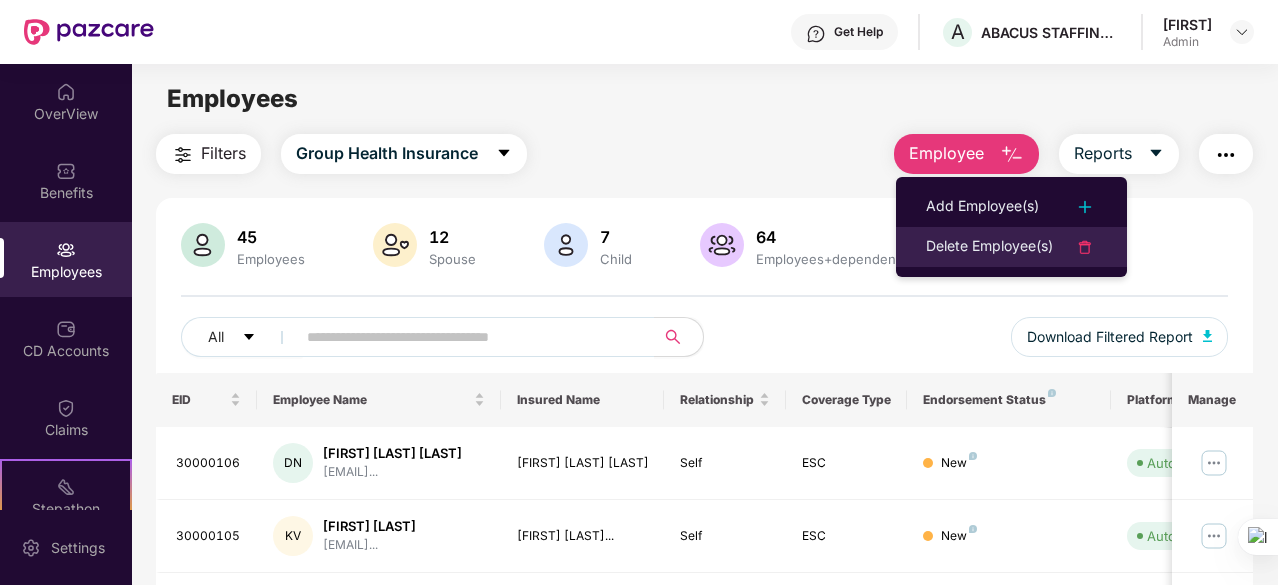 click on "Delete Employee(s)" at bounding box center (989, 247) 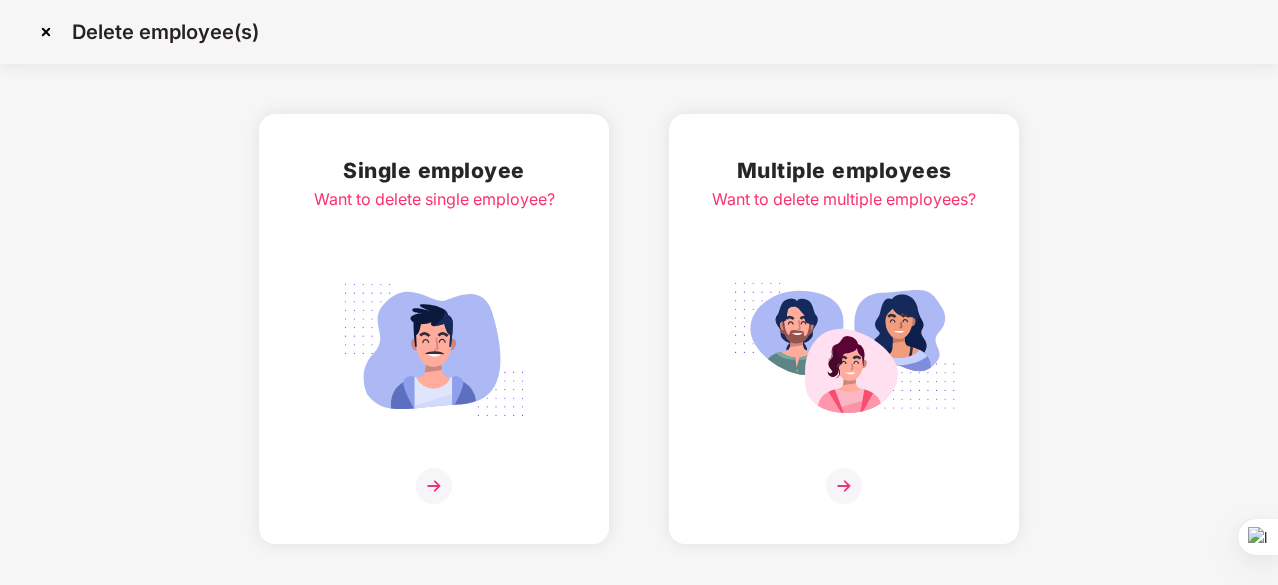 click at bounding box center [434, 486] 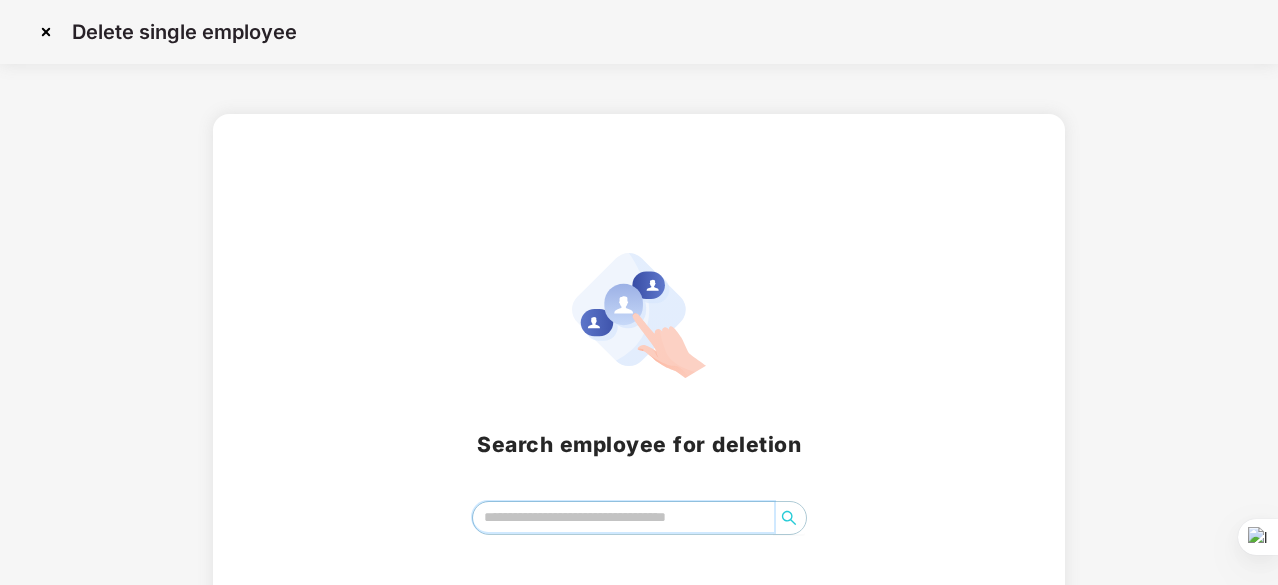 click at bounding box center [623, 517] 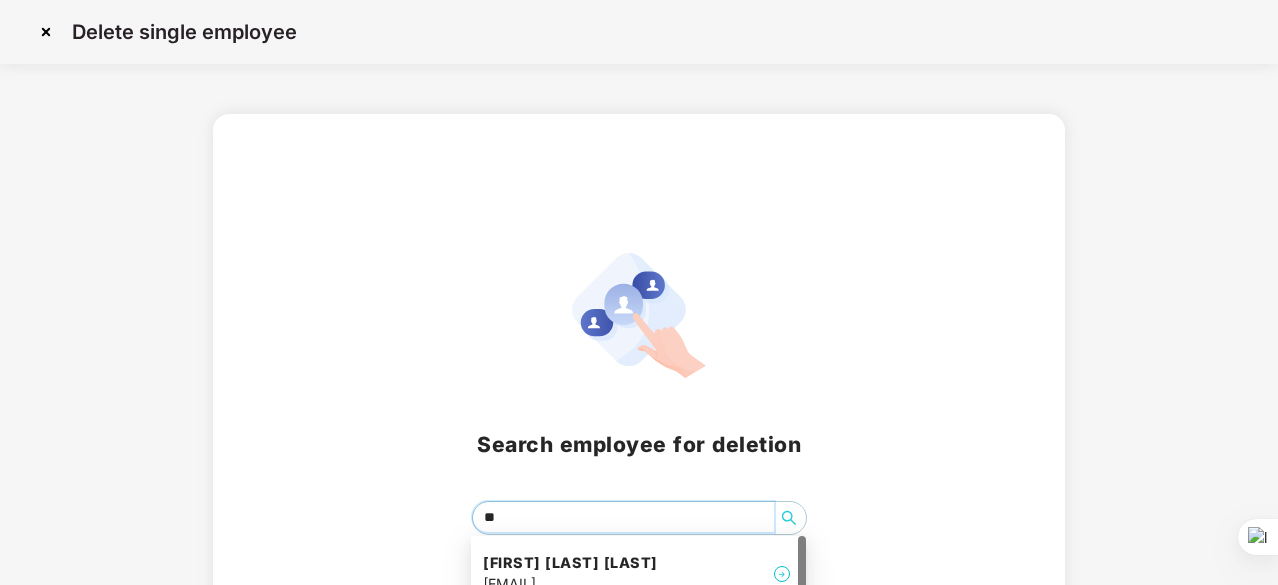 type on "***" 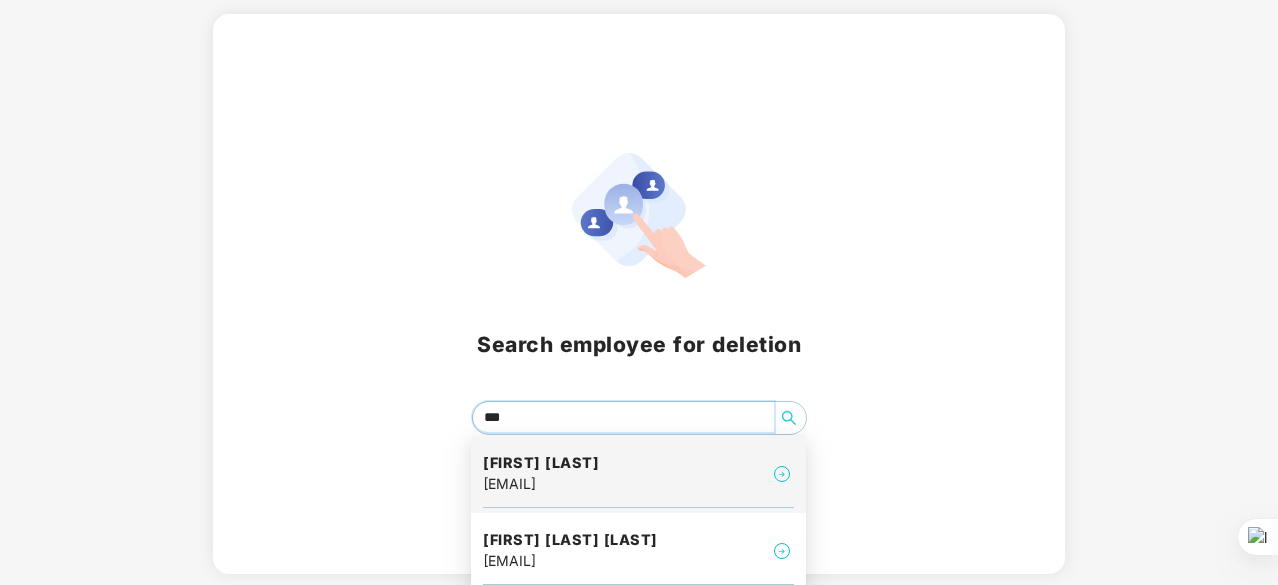scroll, scrollTop: 182, scrollLeft: 0, axis: vertical 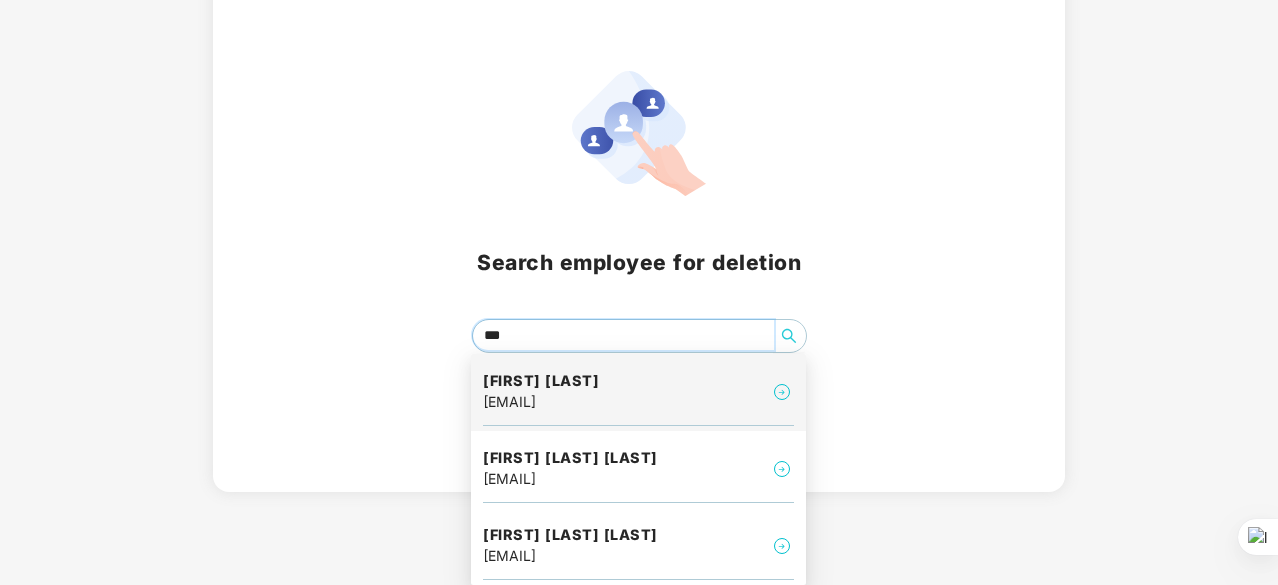 click on "s.akash94@yahoo.com" at bounding box center [541, 402] 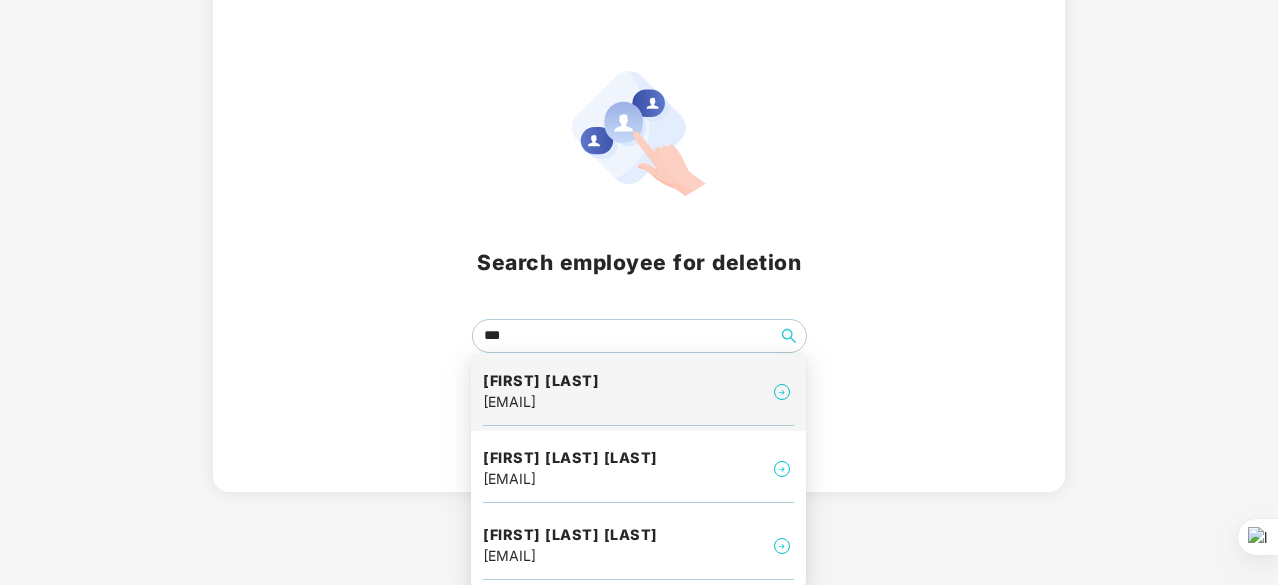 scroll, scrollTop: 0, scrollLeft: 0, axis: both 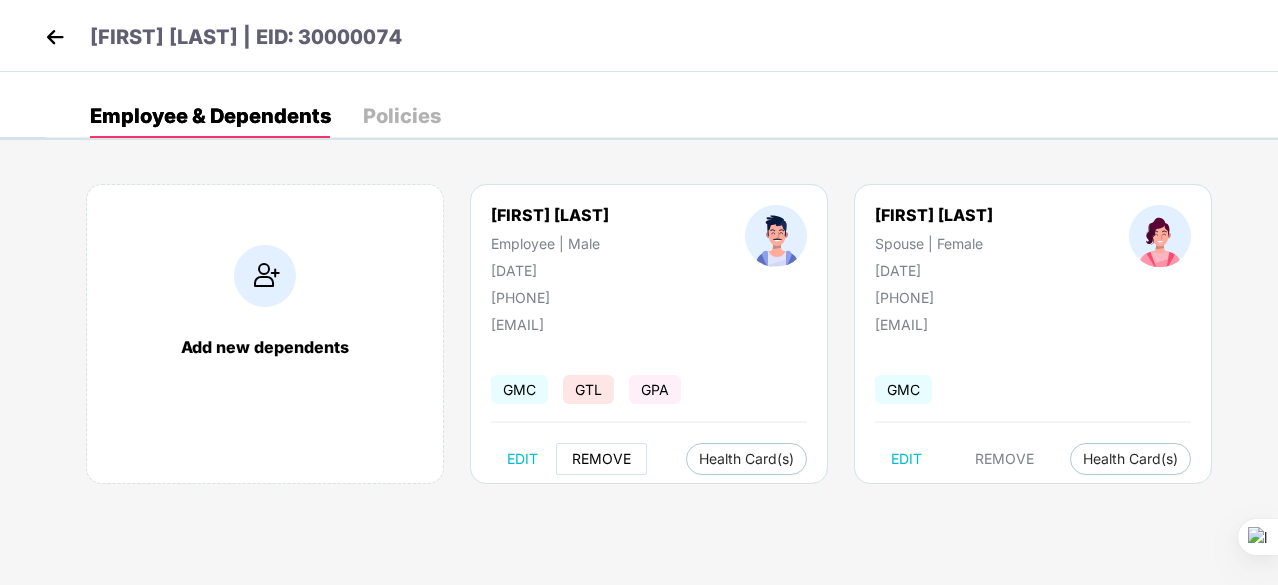 click on "REMOVE" at bounding box center (601, 459) 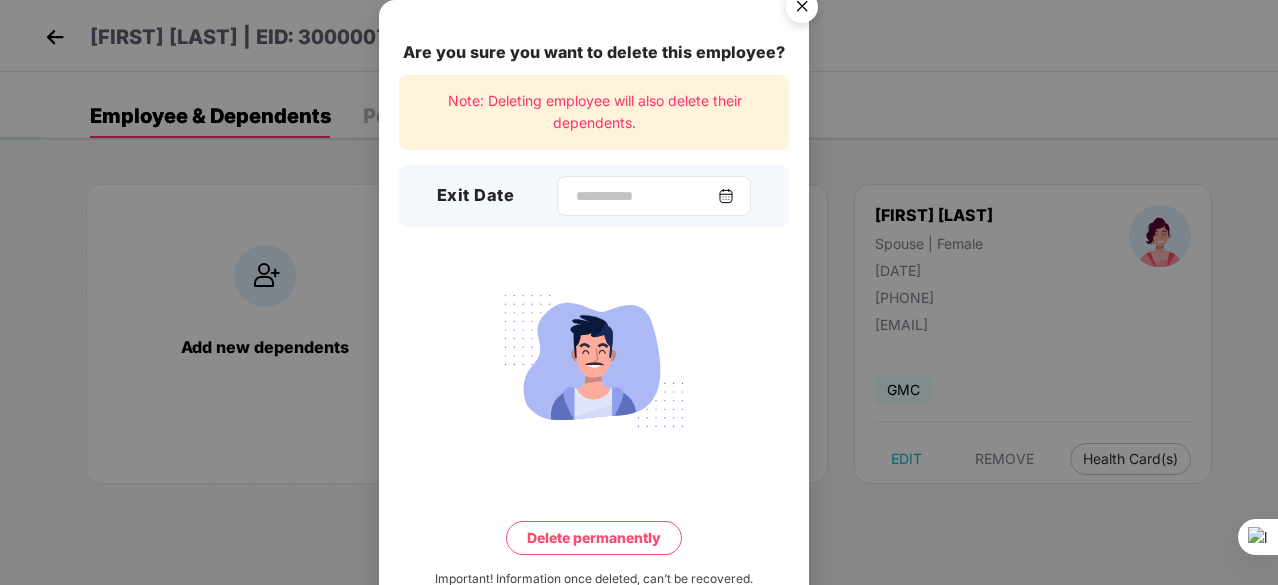 click at bounding box center [726, 196] 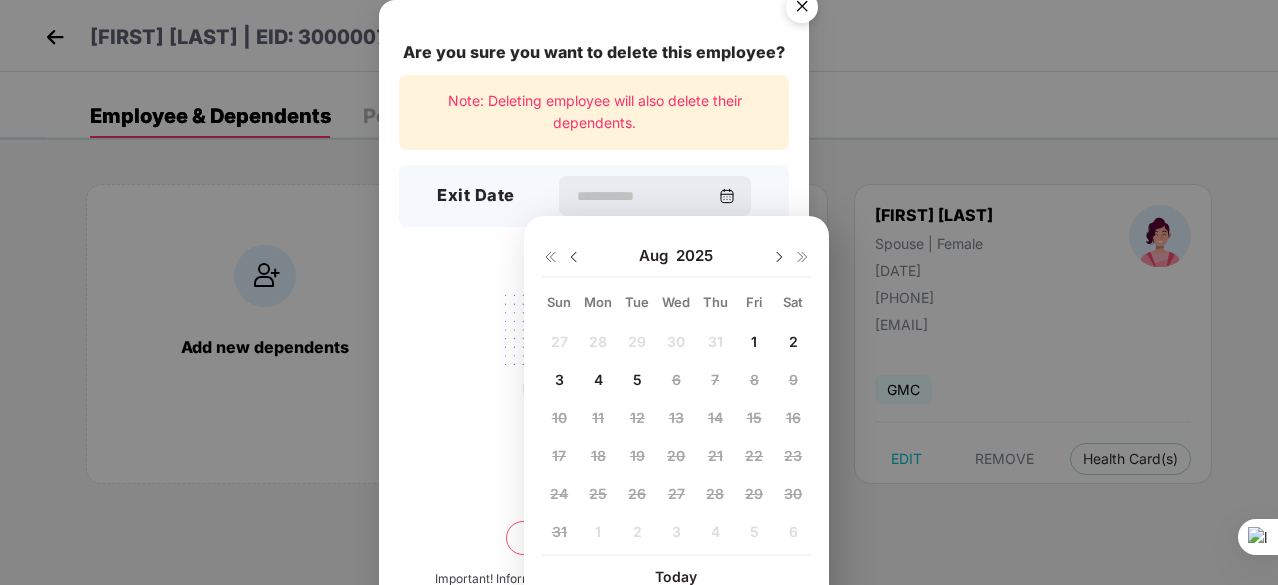 click on "27   28   29   30   31   1   2   3   4   5   6   7   8   9   10   11   12   13   14   15   16   17   18   19   20   21   22   23   24   25   26   27   28   29   30   31   1   2   3   4   5   6" at bounding box center [676, 440] 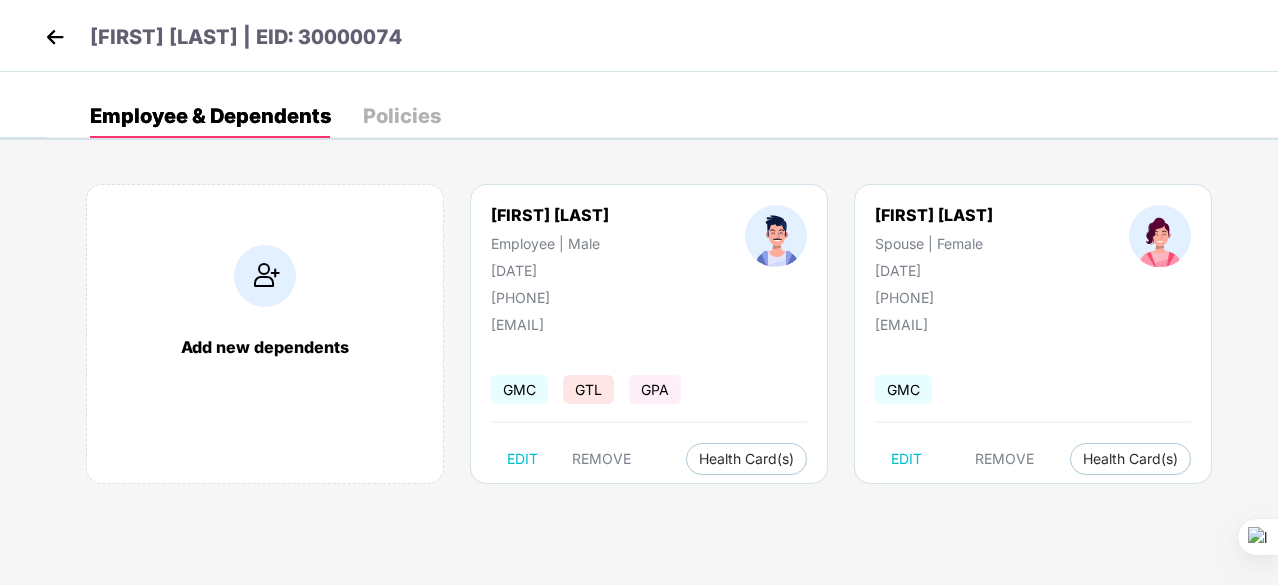 click at bounding box center [55, 37] 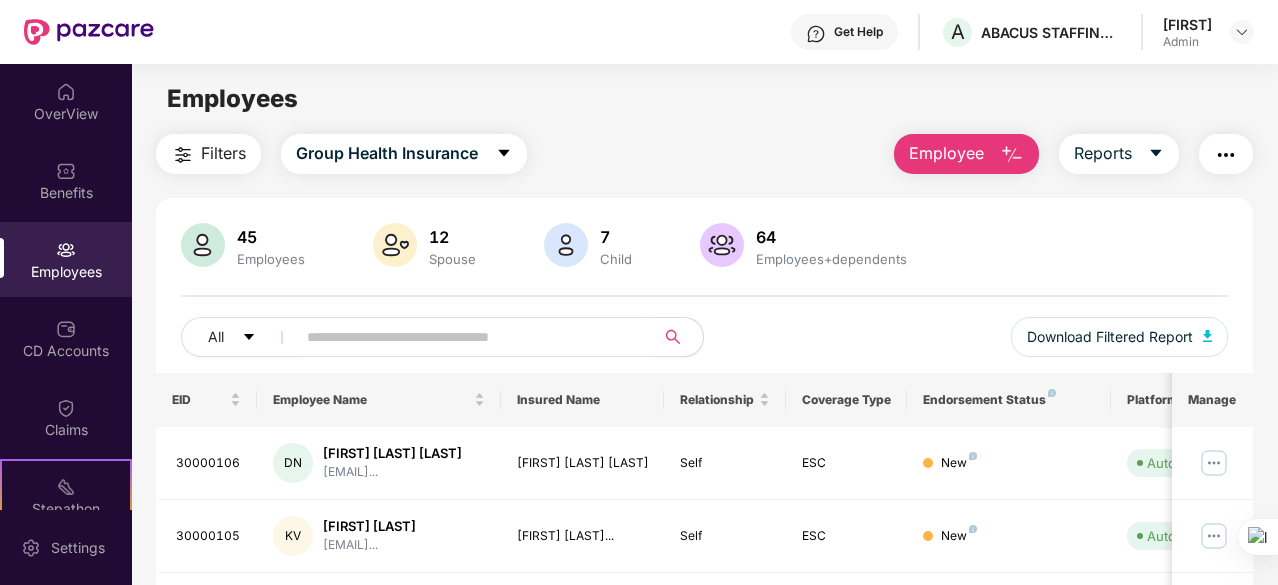 click at bounding box center (1012, 155) 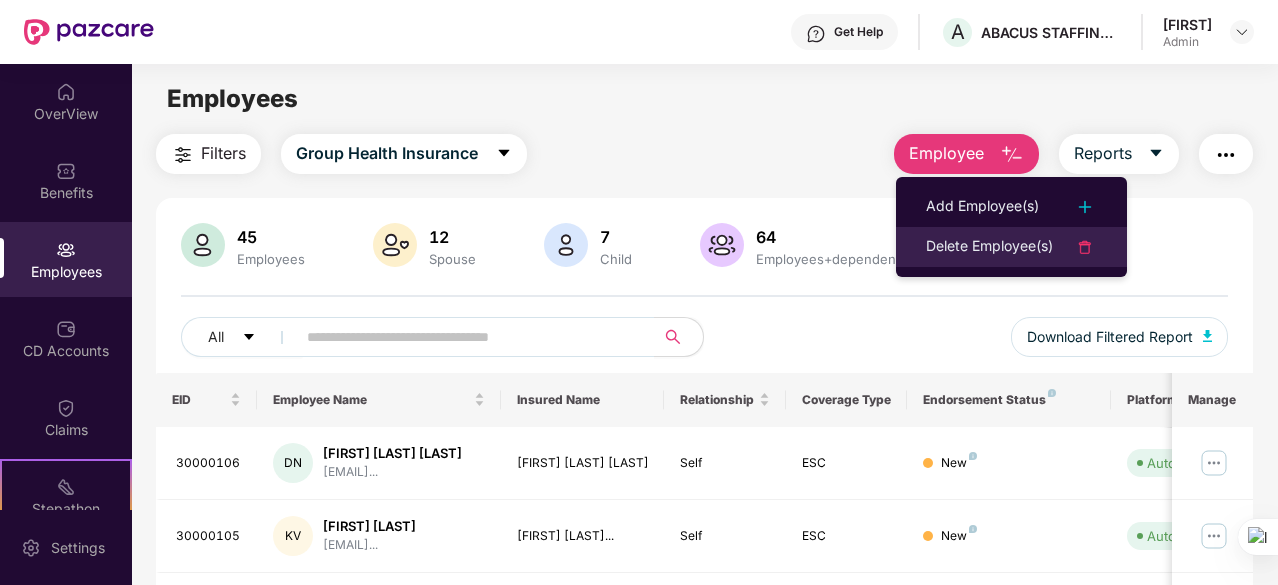click on "Delete Employee(s)" at bounding box center [989, 247] 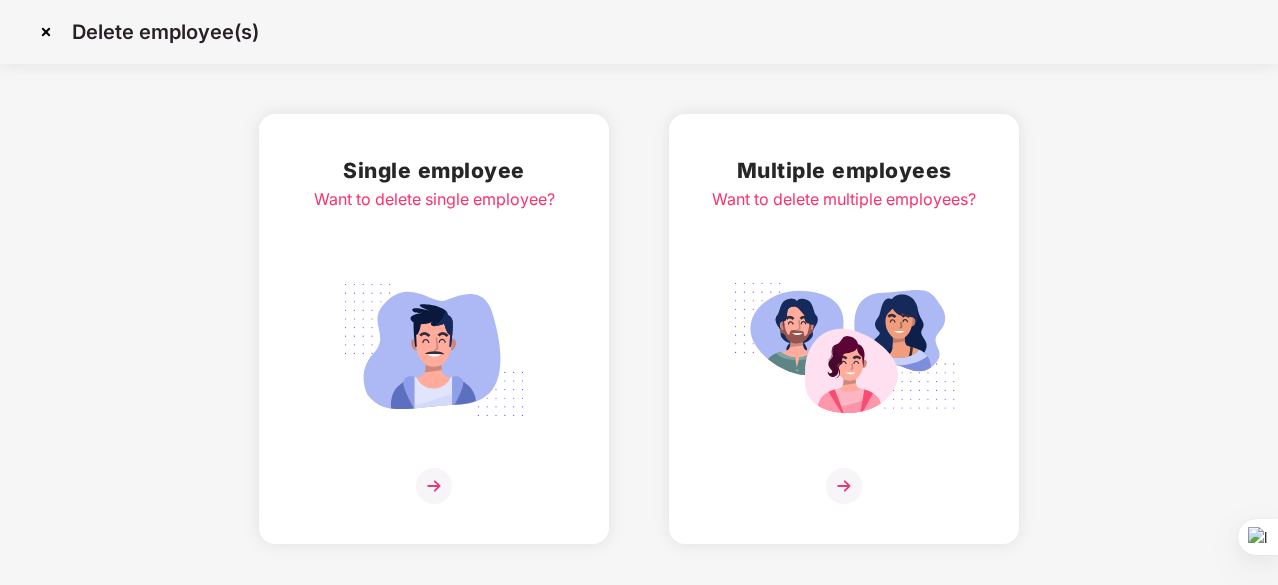 click at bounding box center [434, 486] 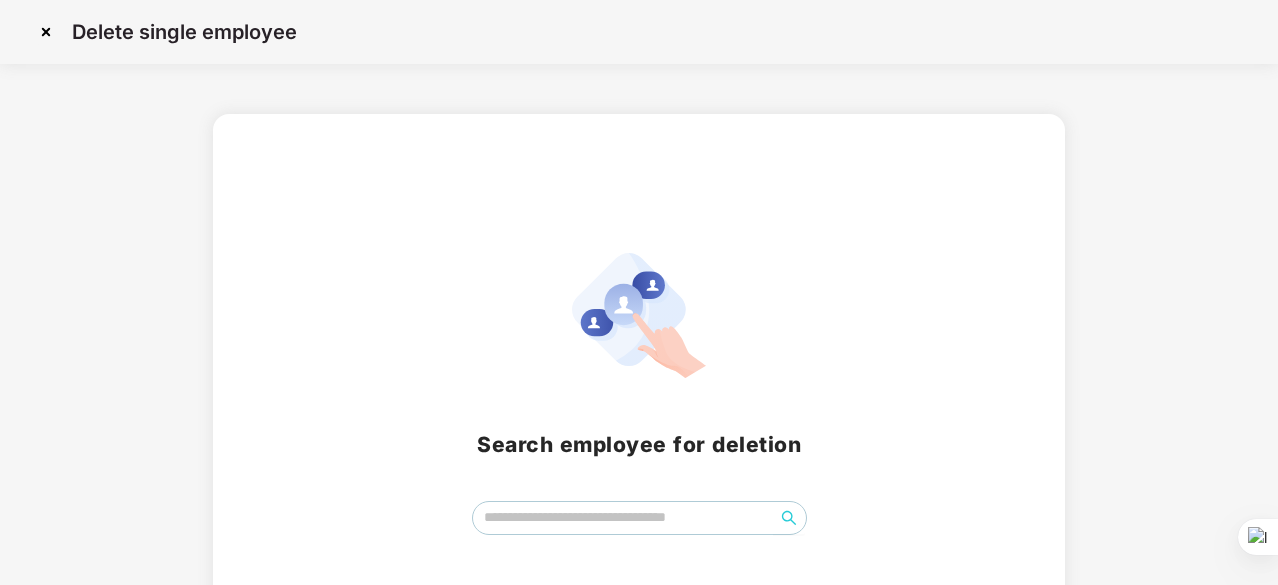 scroll, scrollTop: 88, scrollLeft: 0, axis: vertical 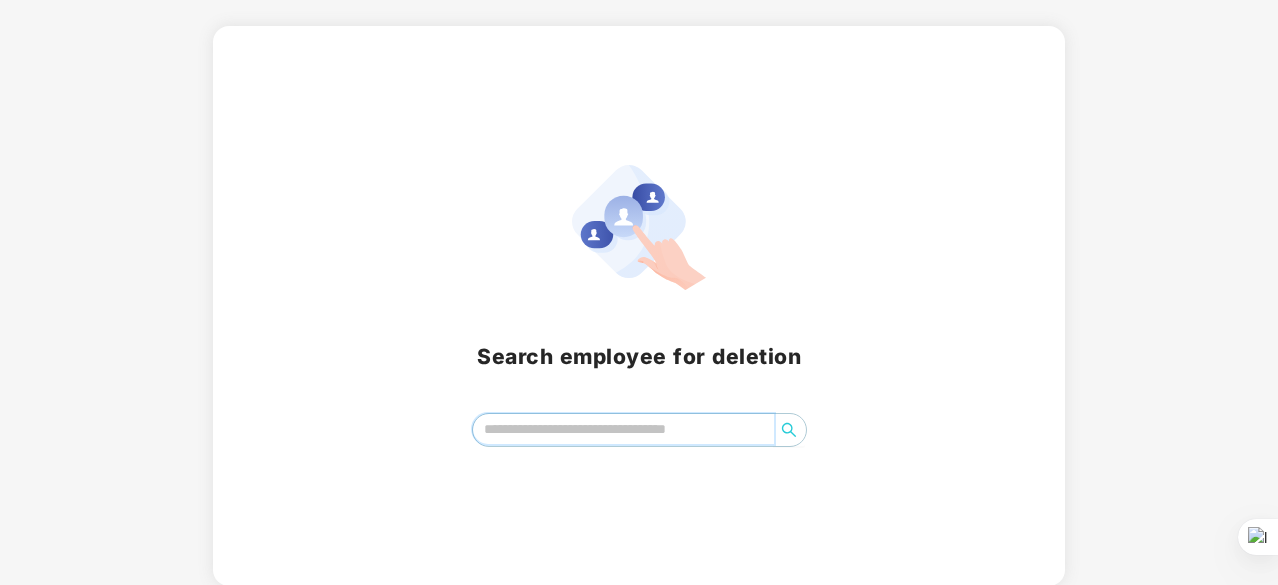 click at bounding box center [623, 429] 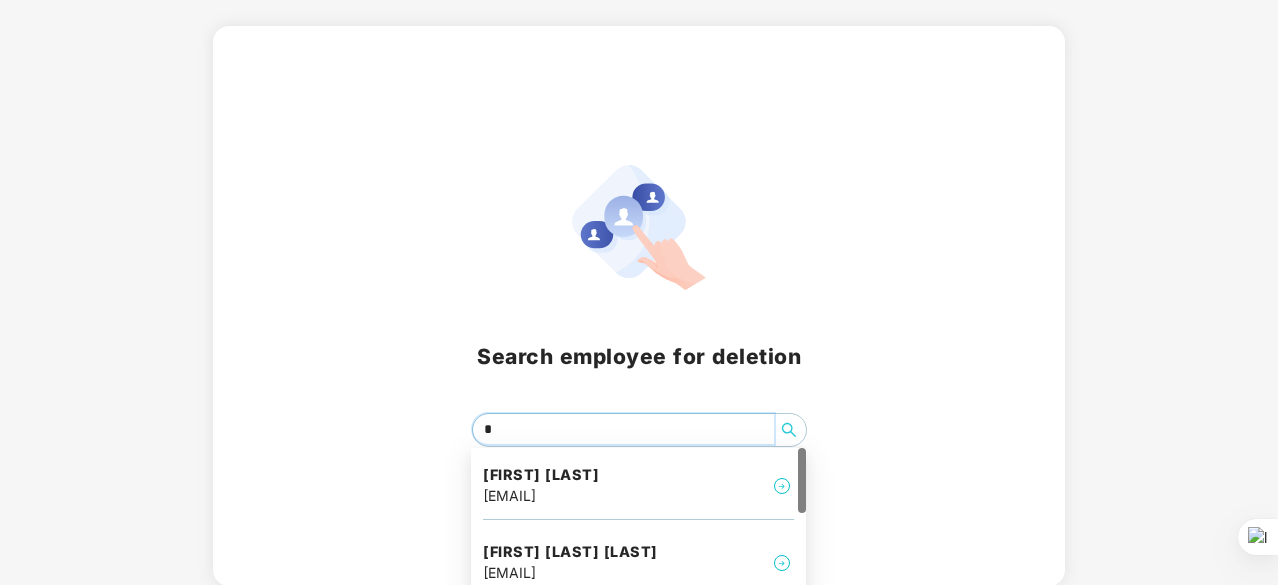 type on "**" 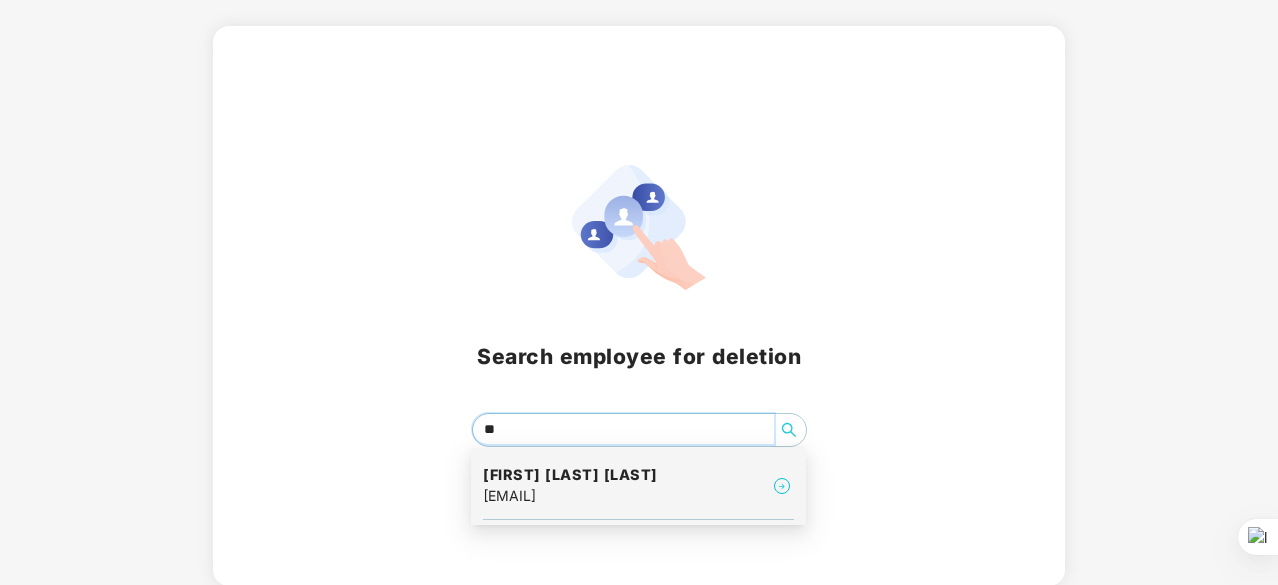 click on "Brenden Philip fernandes" at bounding box center (570, 475) 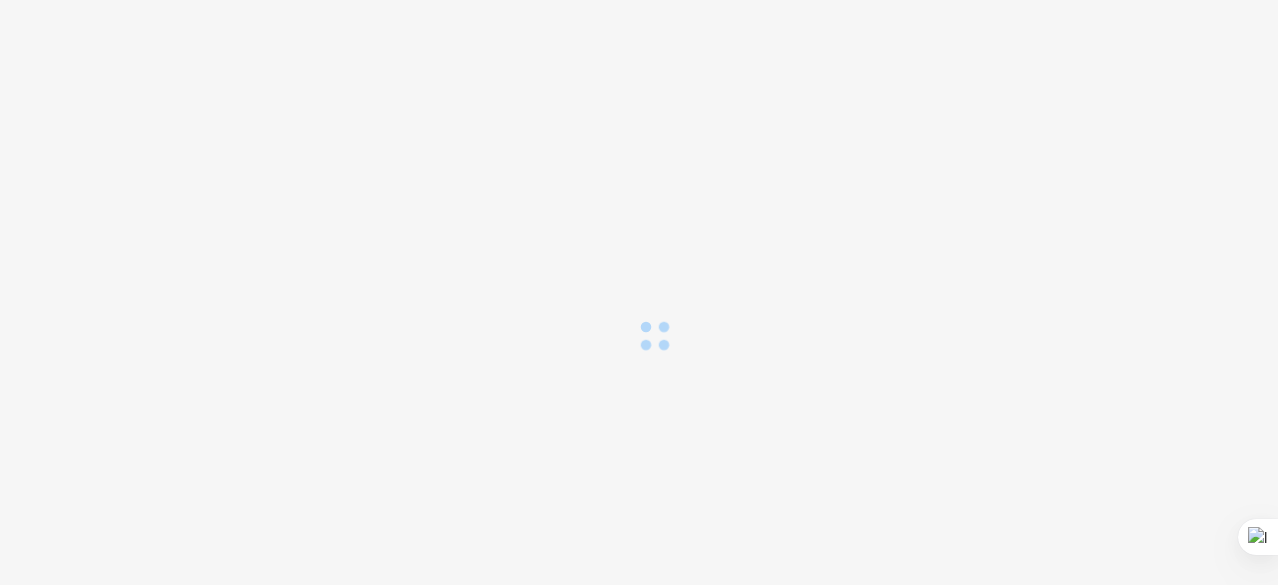 scroll, scrollTop: 0, scrollLeft: 0, axis: both 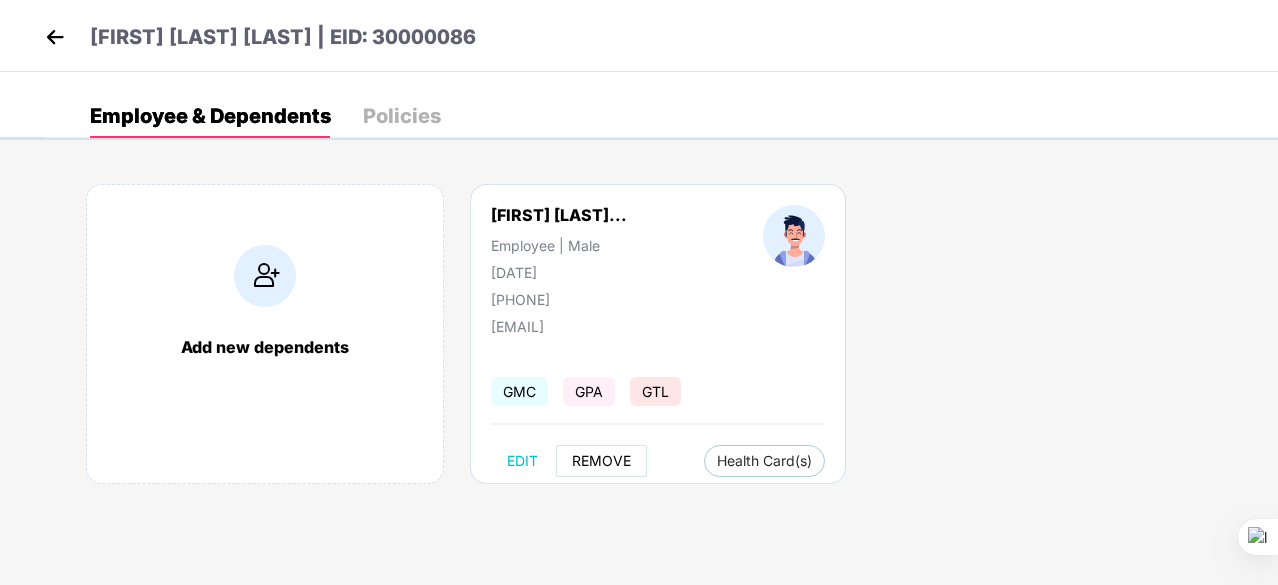click on "REMOVE" at bounding box center (601, 461) 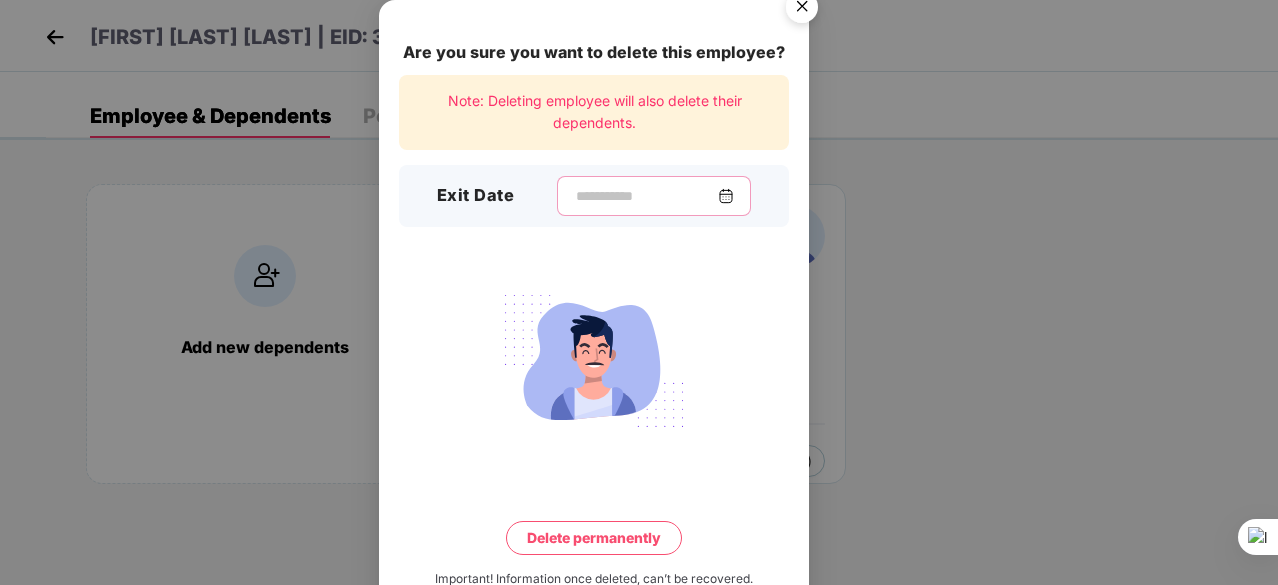 click at bounding box center (646, 196) 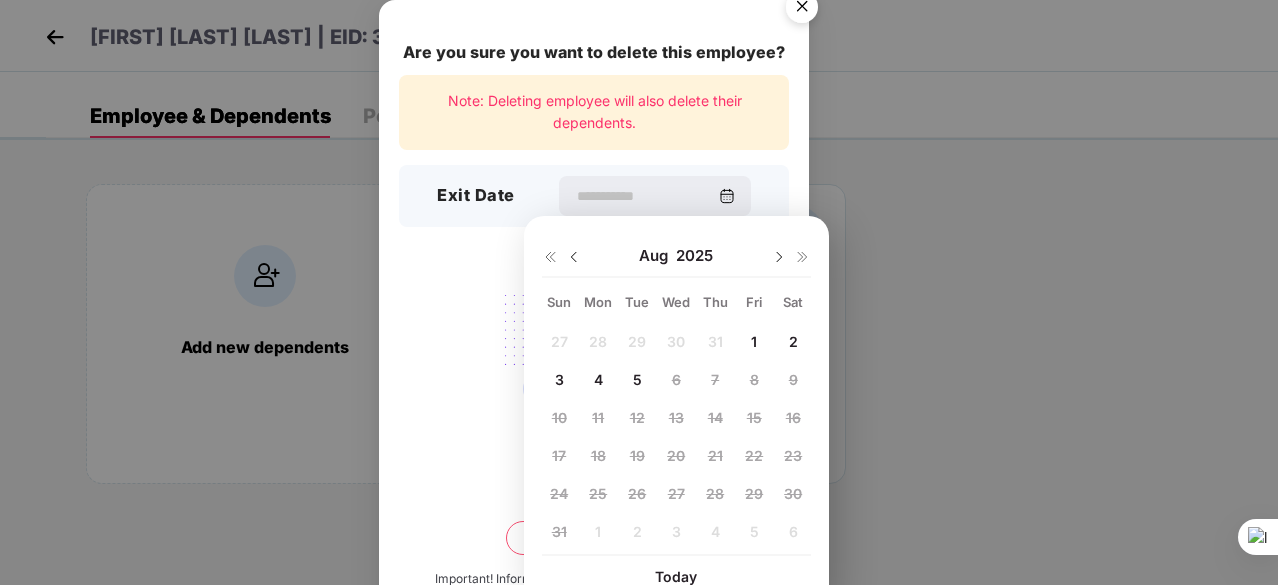 click at bounding box center (574, 257) 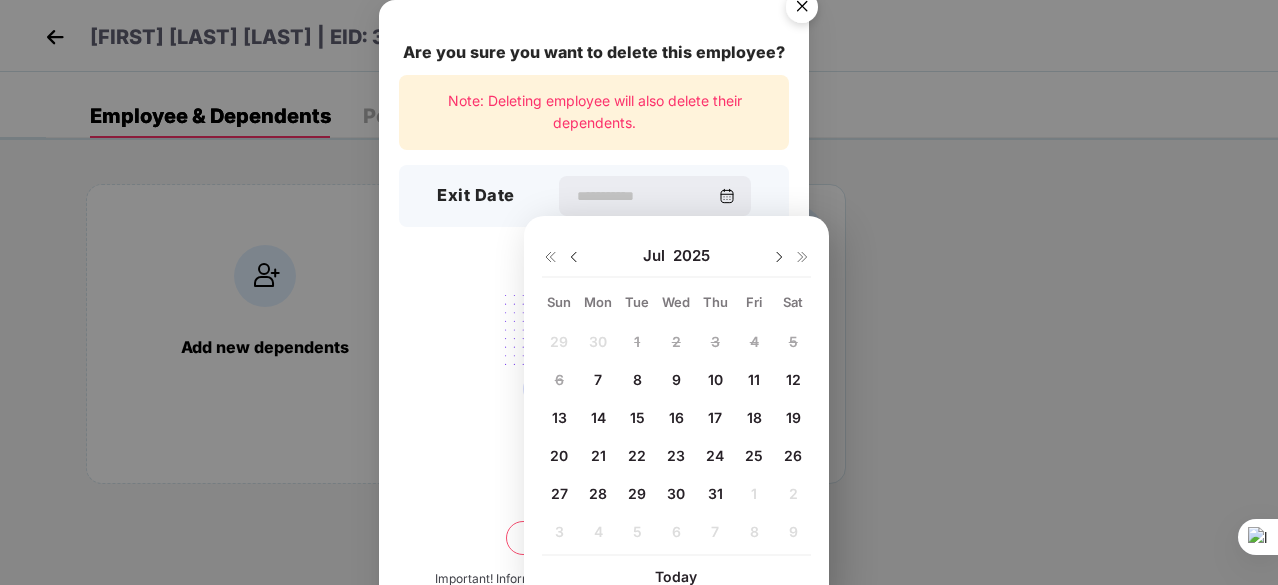 click on "21" at bounding box center (598, 455) 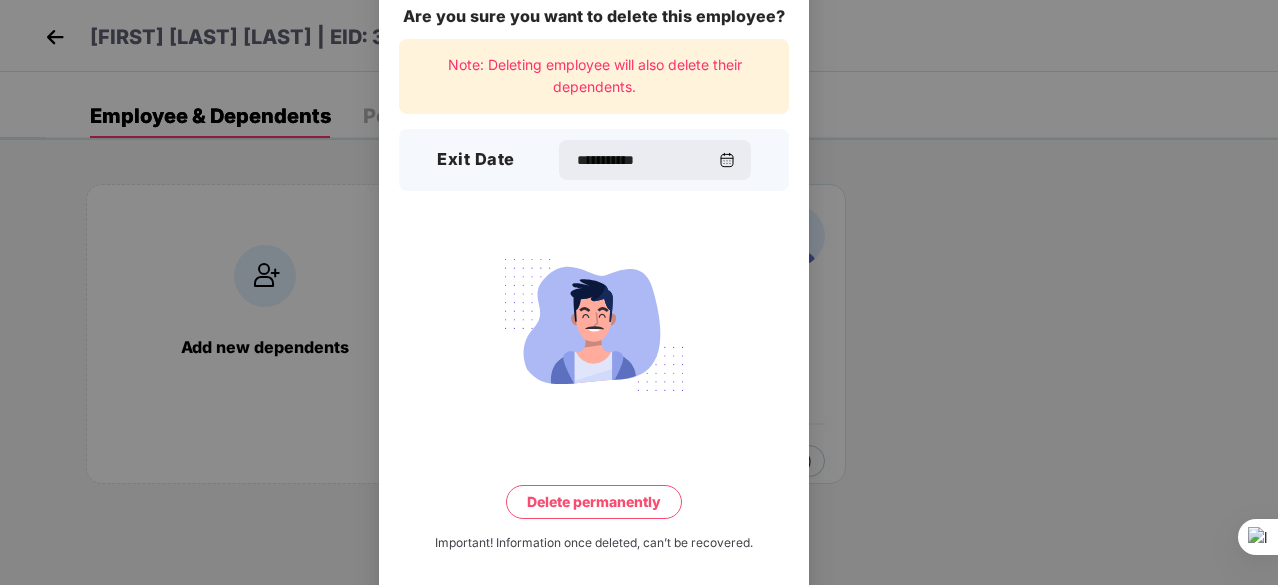 scroll, scrollTop: 52, scrollLeft: 0, axis: vertical 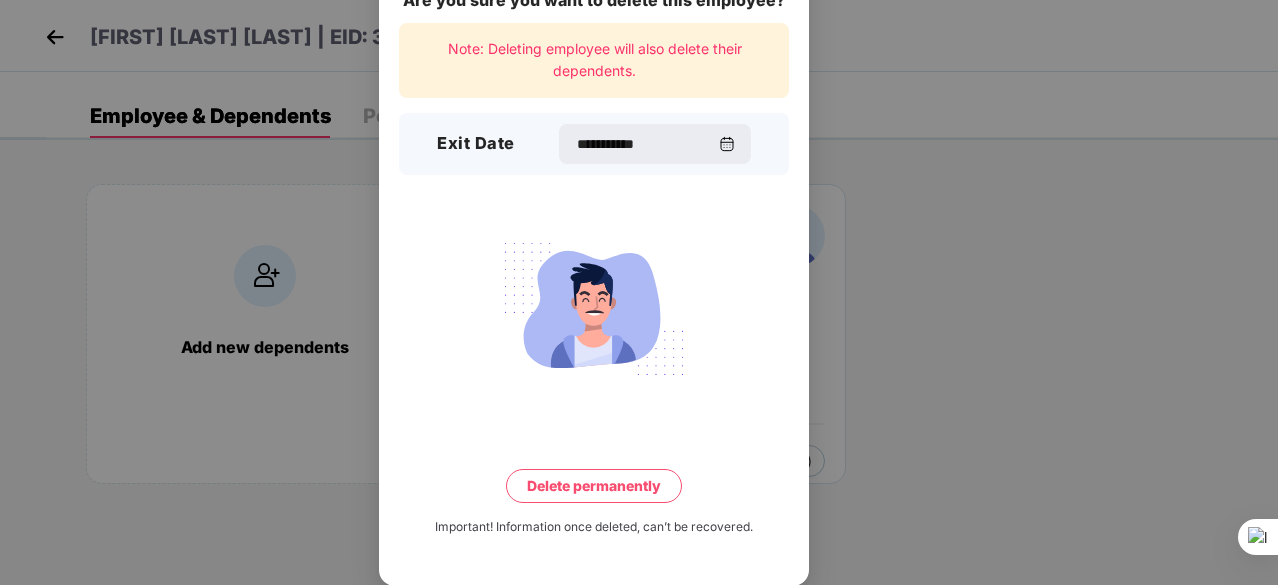 click on "Delete permanently" at bounding box center (594, 486) 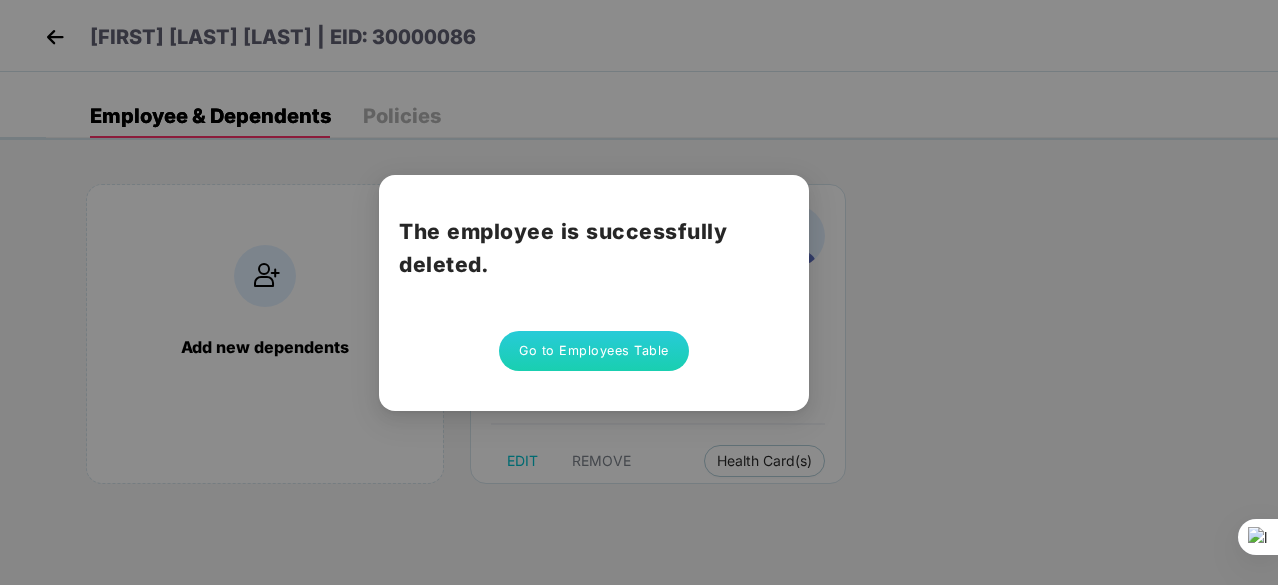 scroll, scrollTop: 0, scrollLeft: 0, axis: both 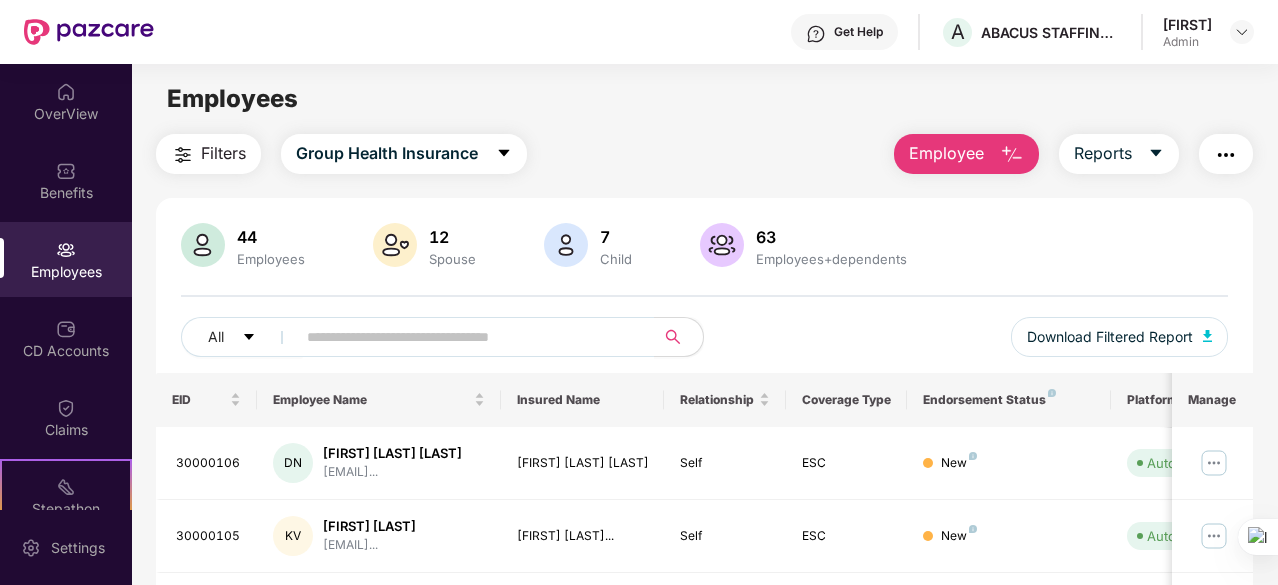 click at bounding box center (1012, 155) 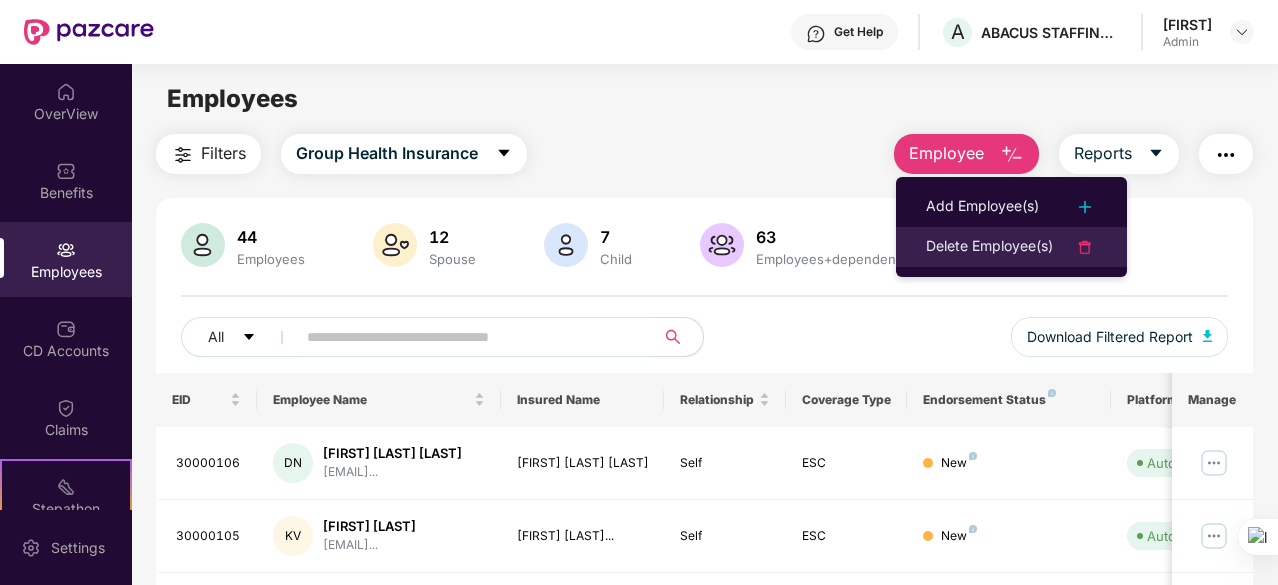 click on "Delete Employee(s)" at bounding box center (989, 247) 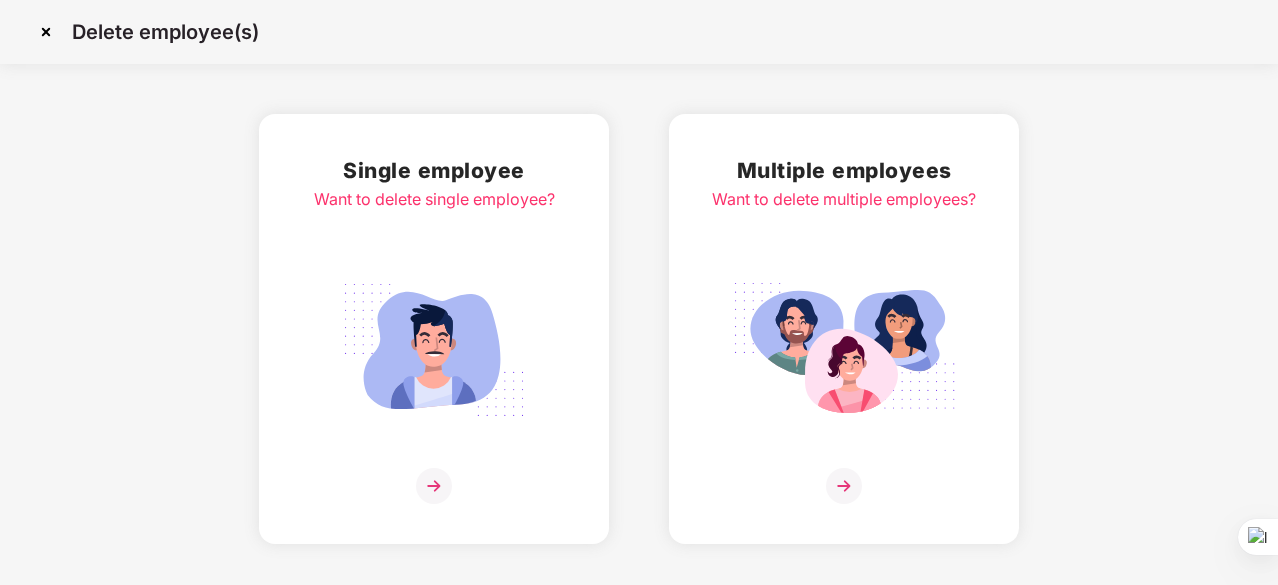 click at bounding box center [434, 486] 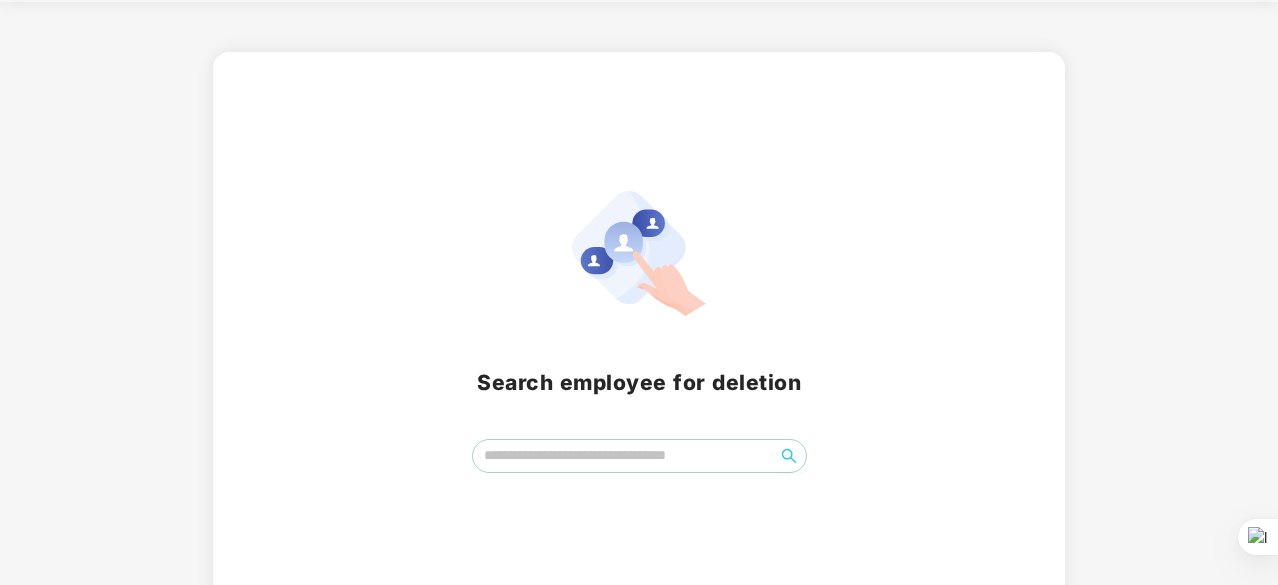 scroll, scrollTop: 88, scrollLeft: 0, axis: vertical 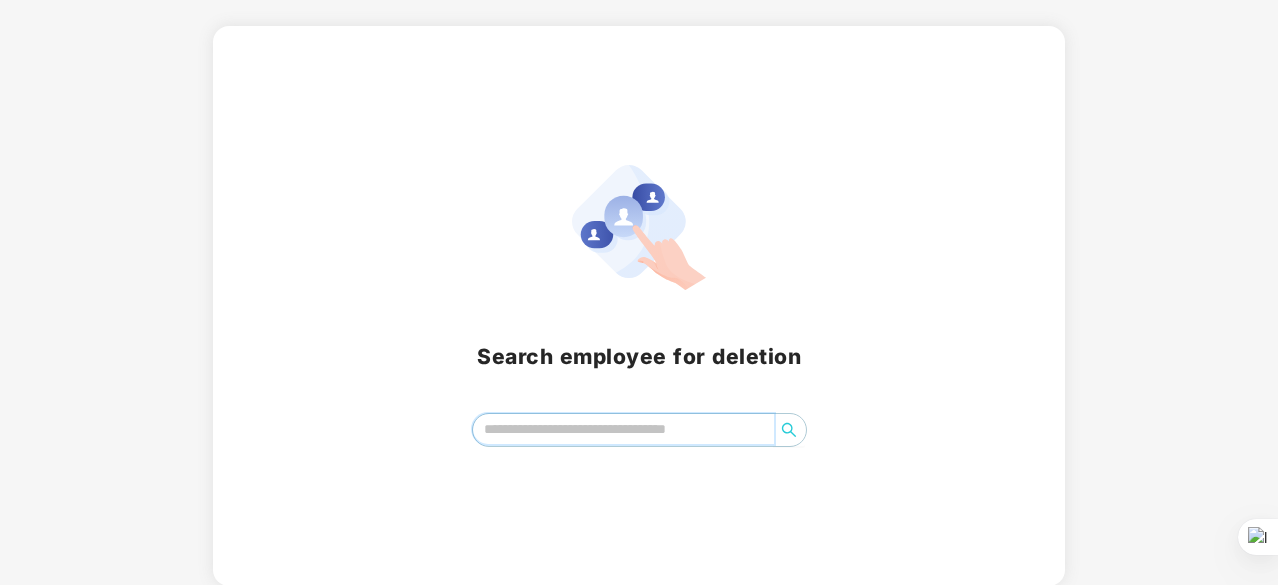 click at bounding box center [623, 429] 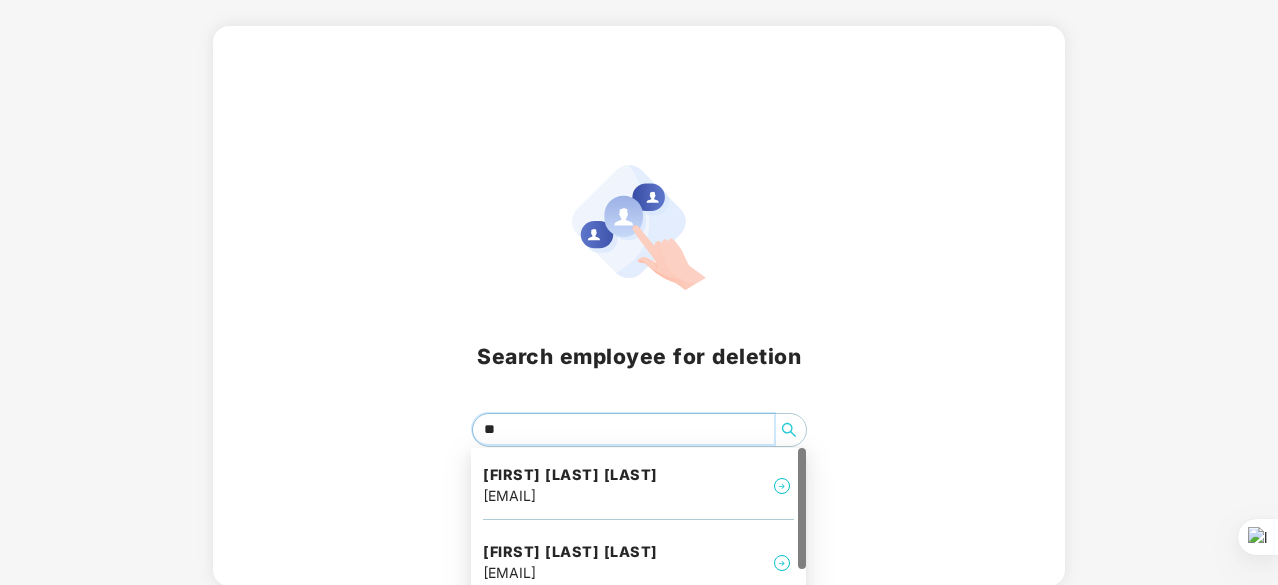 type on "***" 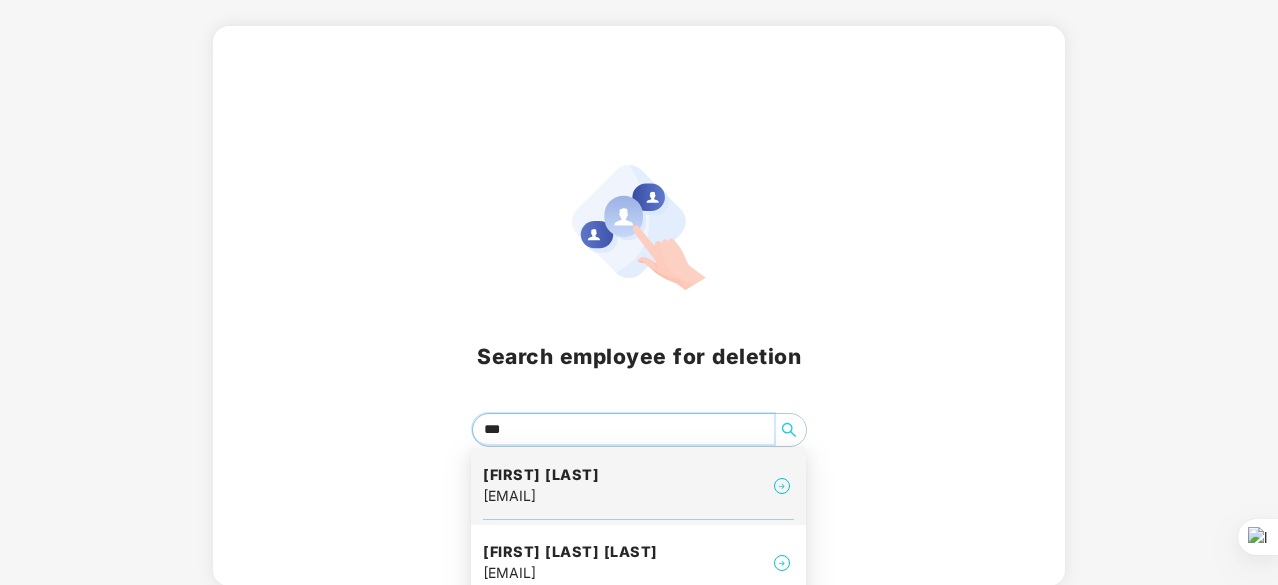 click on "s.akash94@yahoo.com" at bounding box center [541, 496] 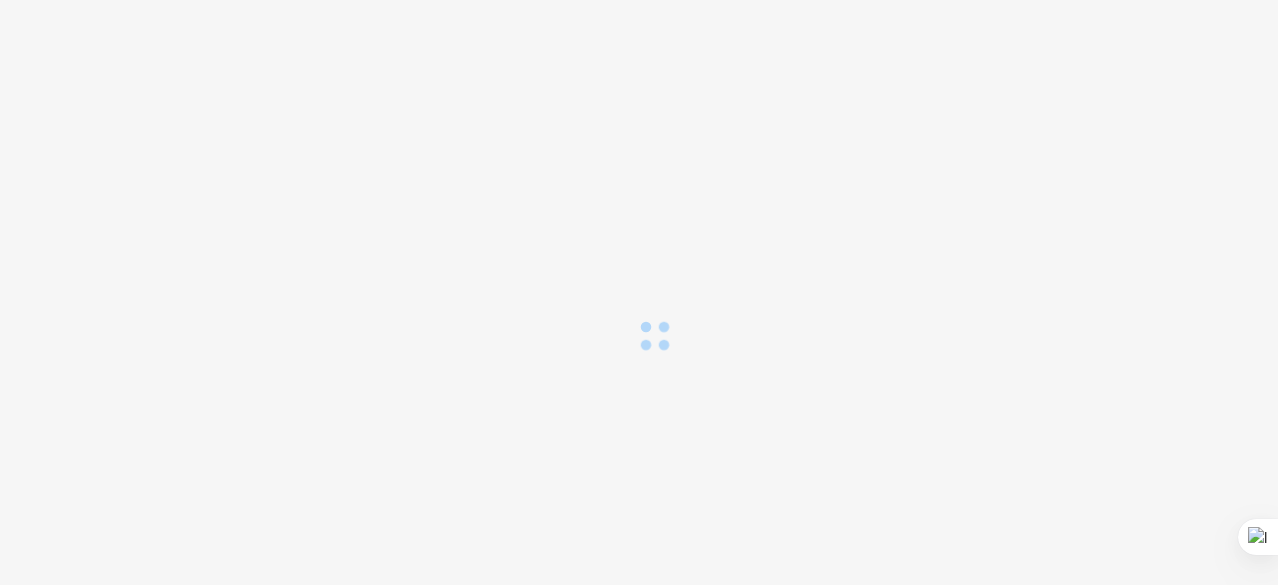 scroll, scrollTop: 0, scrollLeft: 0, axis: both 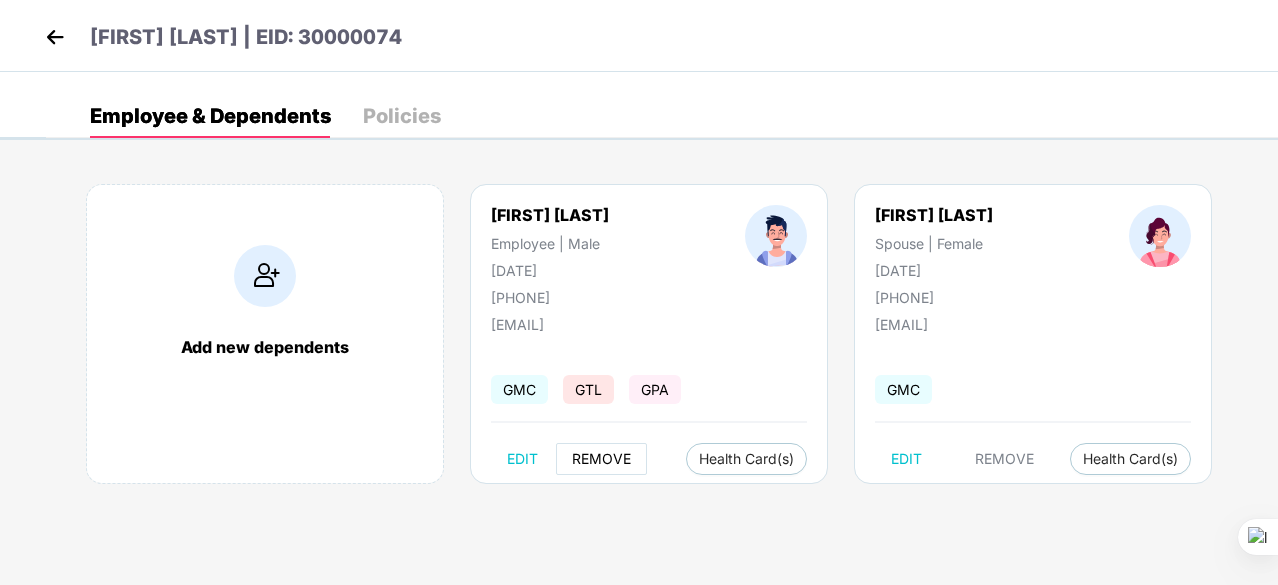 click on "REMOVE" at bounding box center [601, 459] 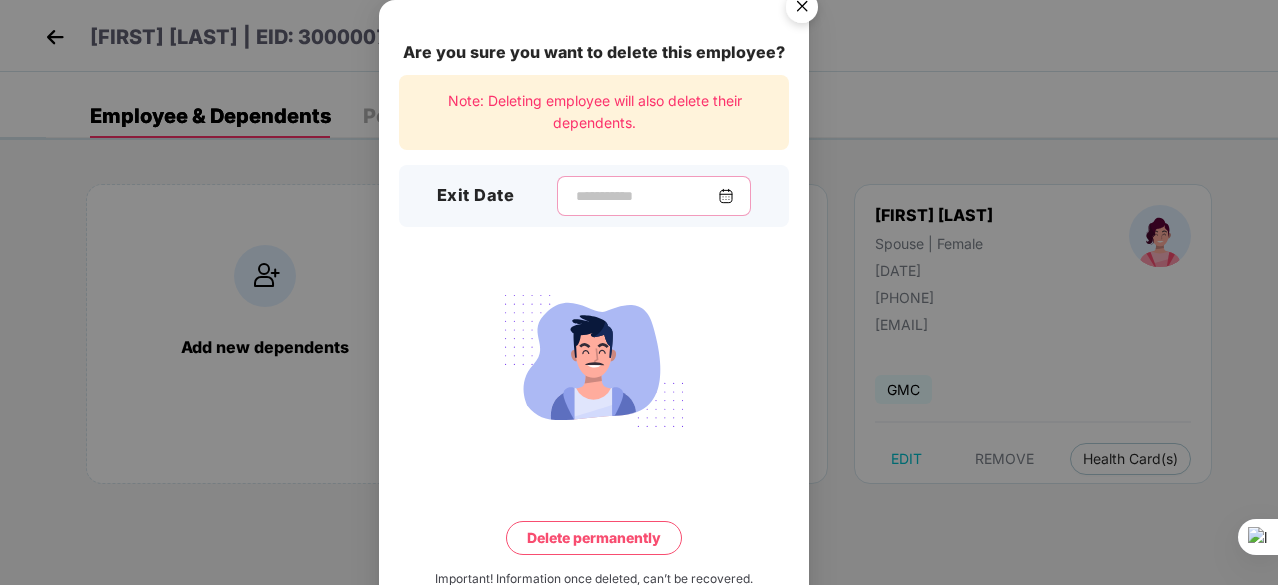 click at bounding box center (646, 196) 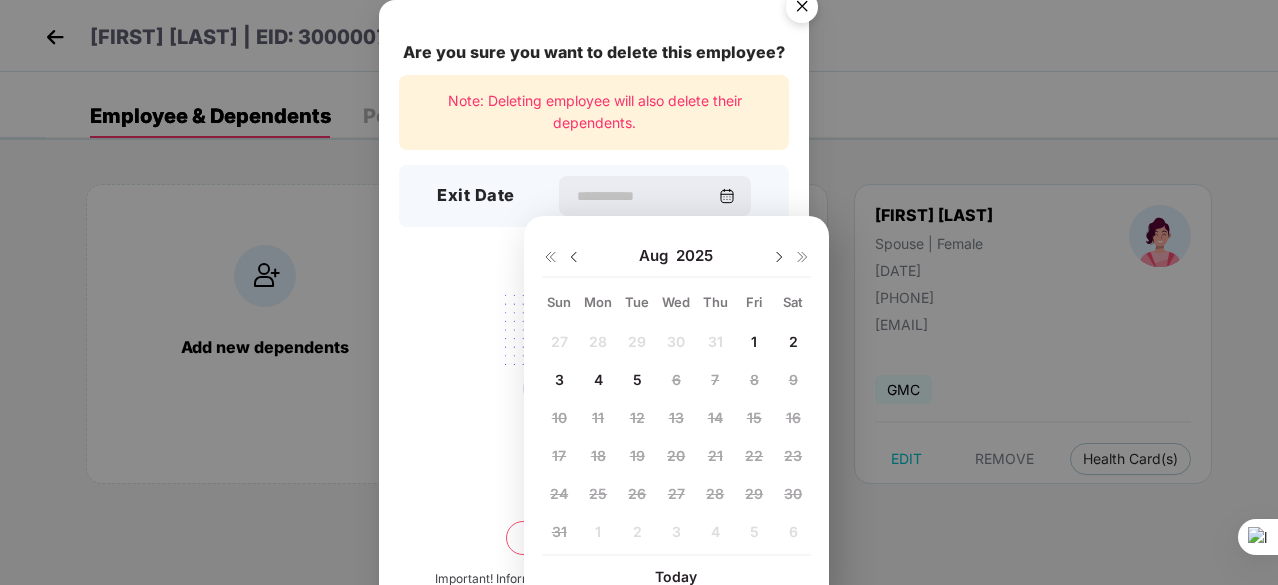 click at bounding box center [802, 10] 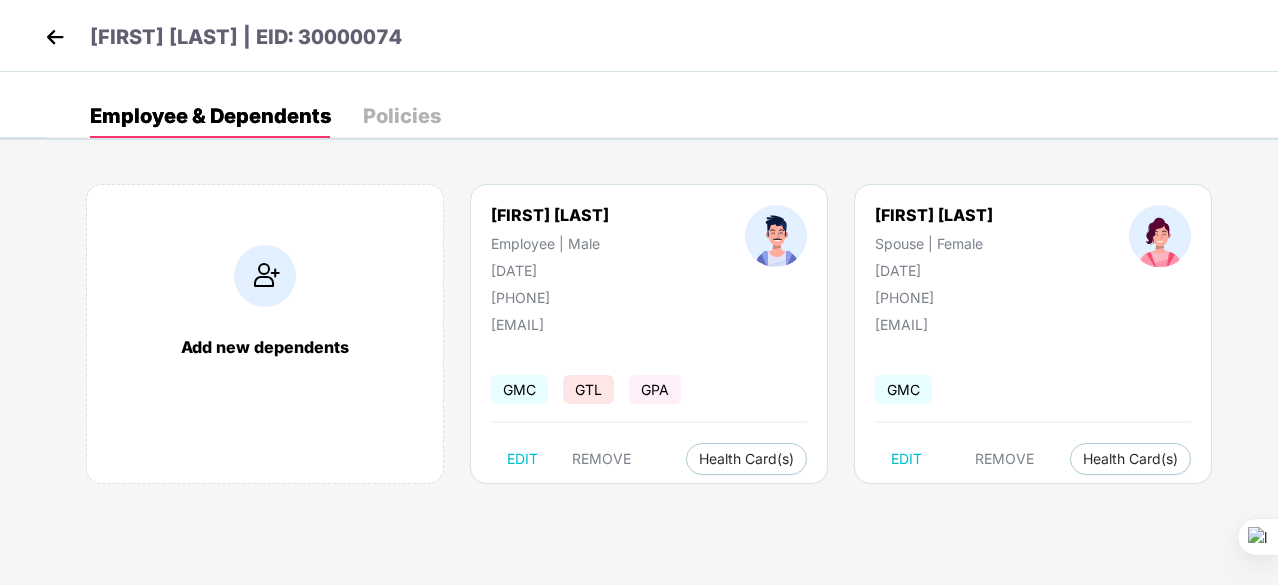 click at bounding box center (55, 37) 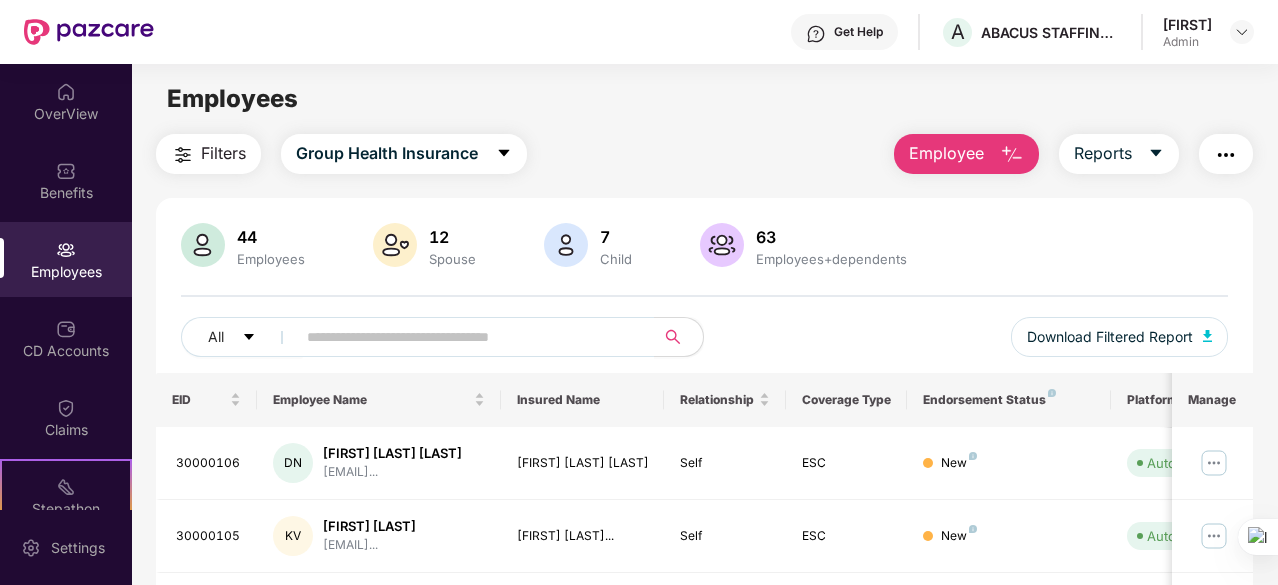 click at bounding box center (1012, 155) 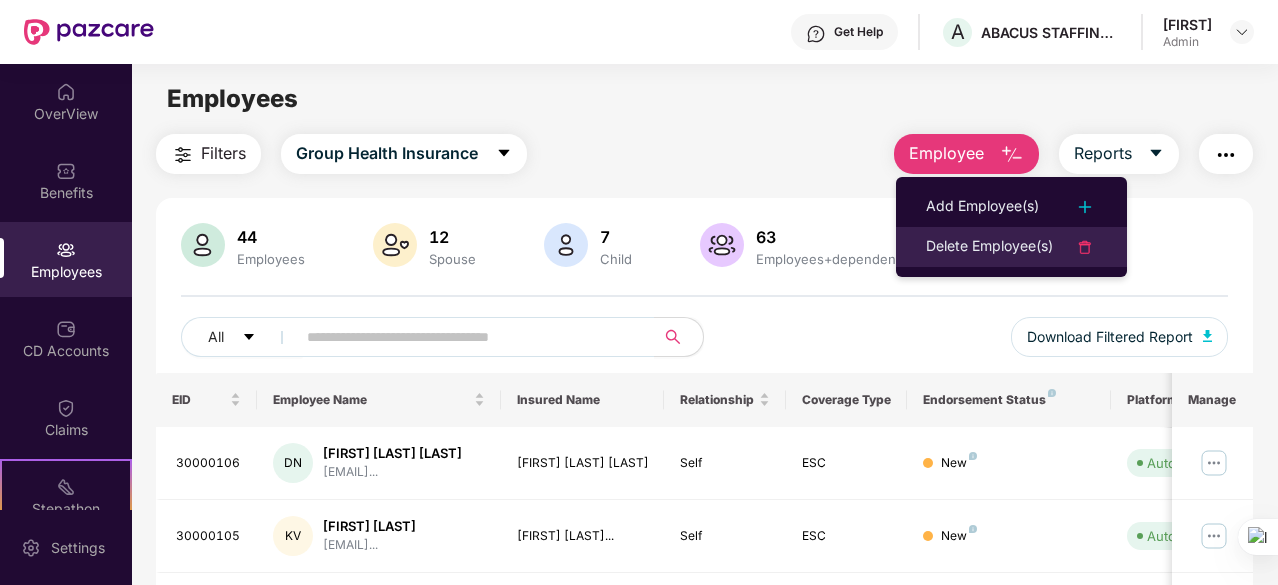 click on "Delete Employee(s)" at bounding box center [989, 247] 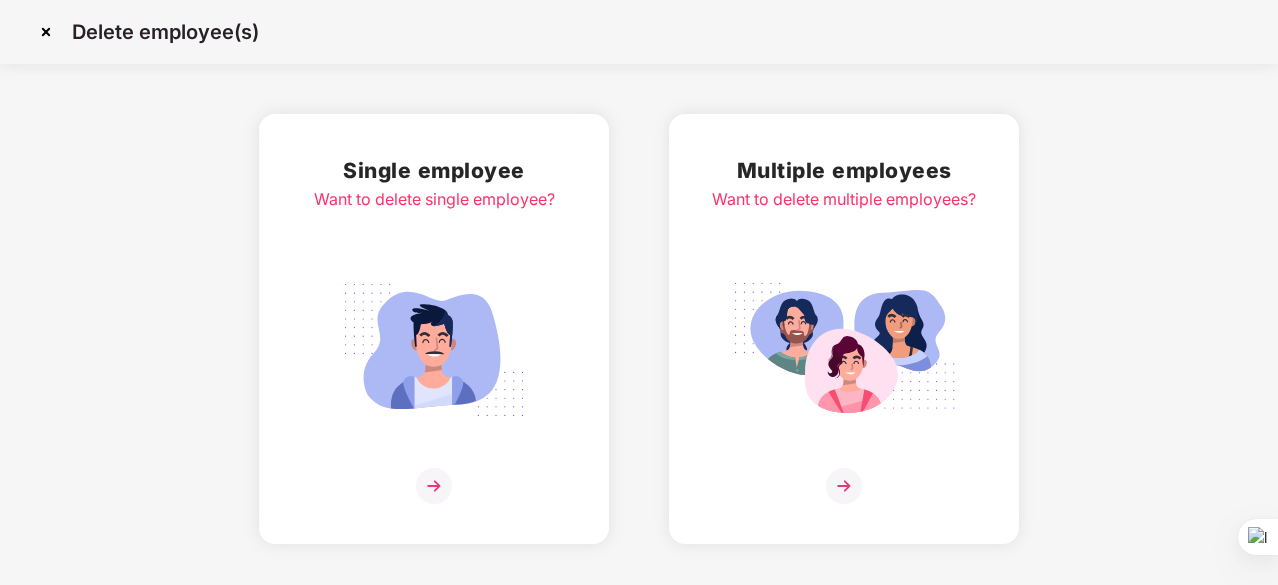 click at bounding box center [434, 486] 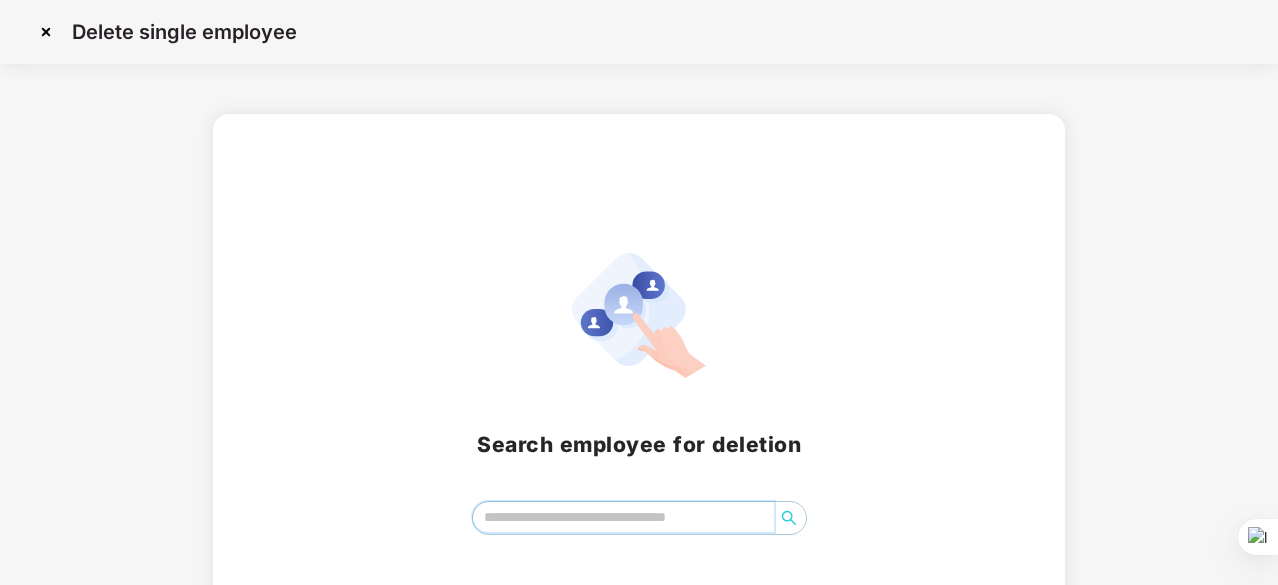 click at bounding box center [623, 517] 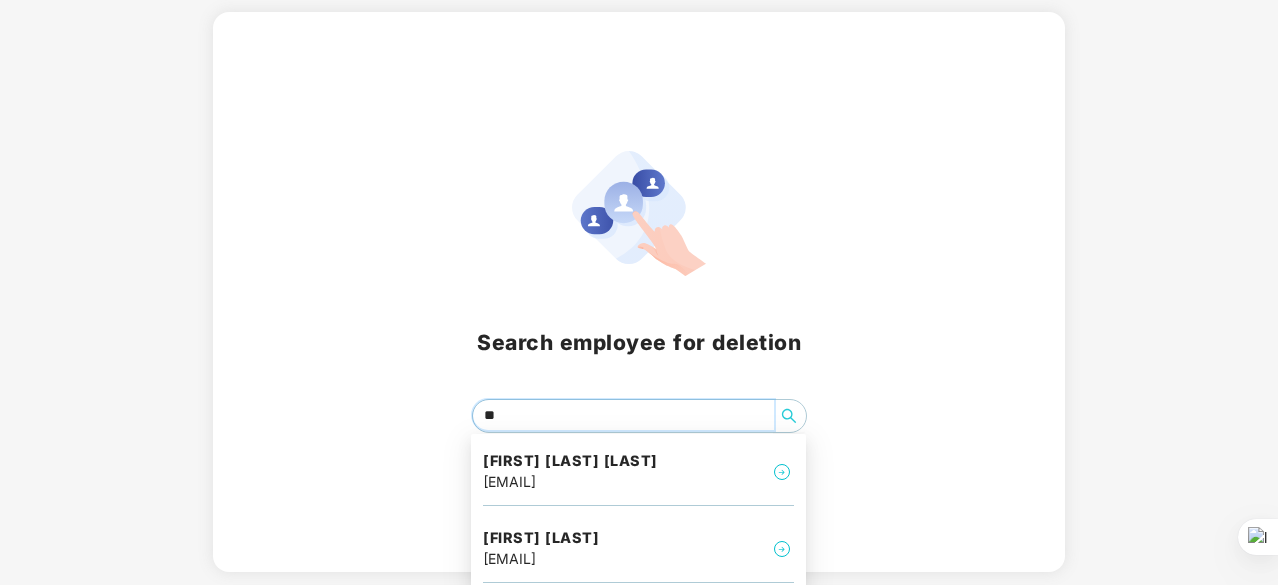 scroll, scrollTop: 104, scrollLeft: 0, axis: vertical 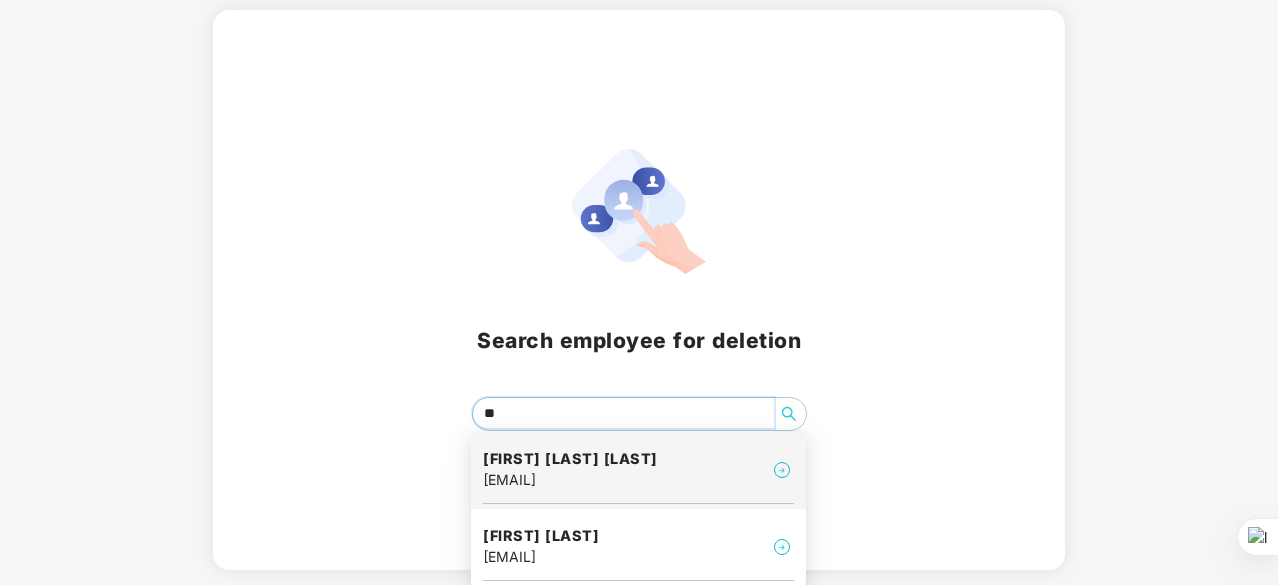 type on "*" 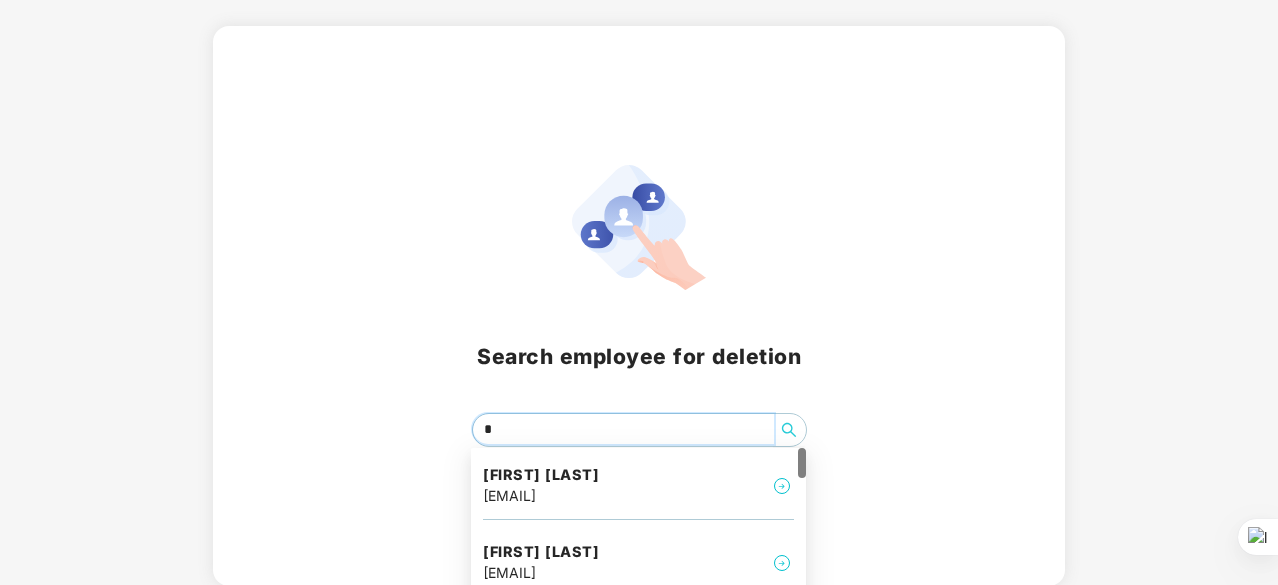 scroll, scrollTop: 104, scrollLeft: 0, axis: vertical 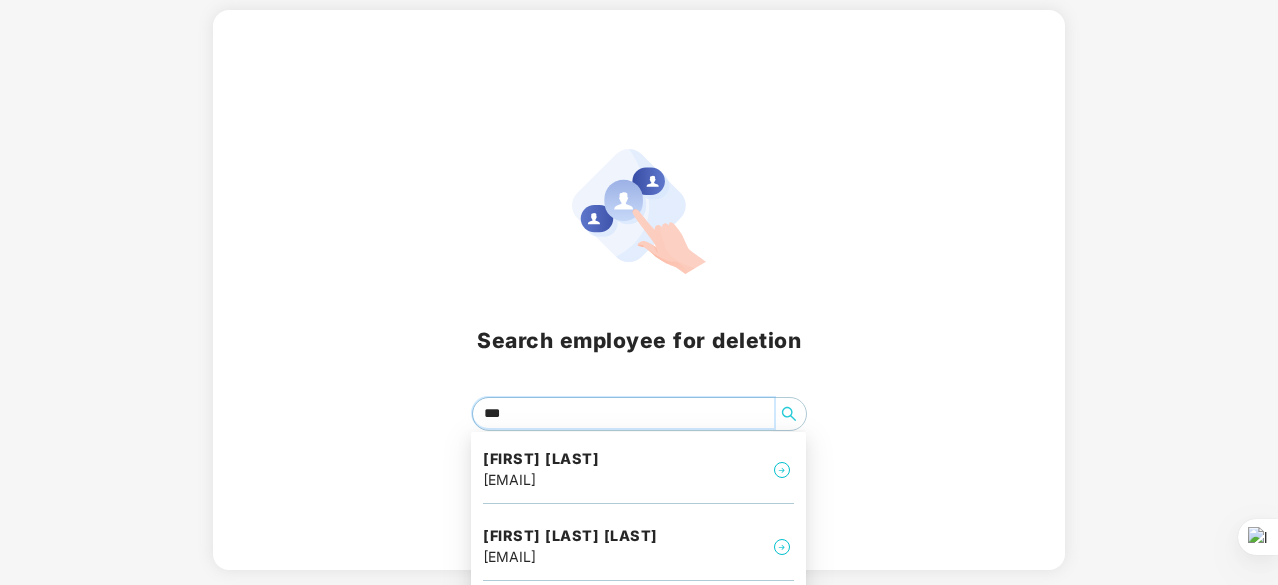type on "****" 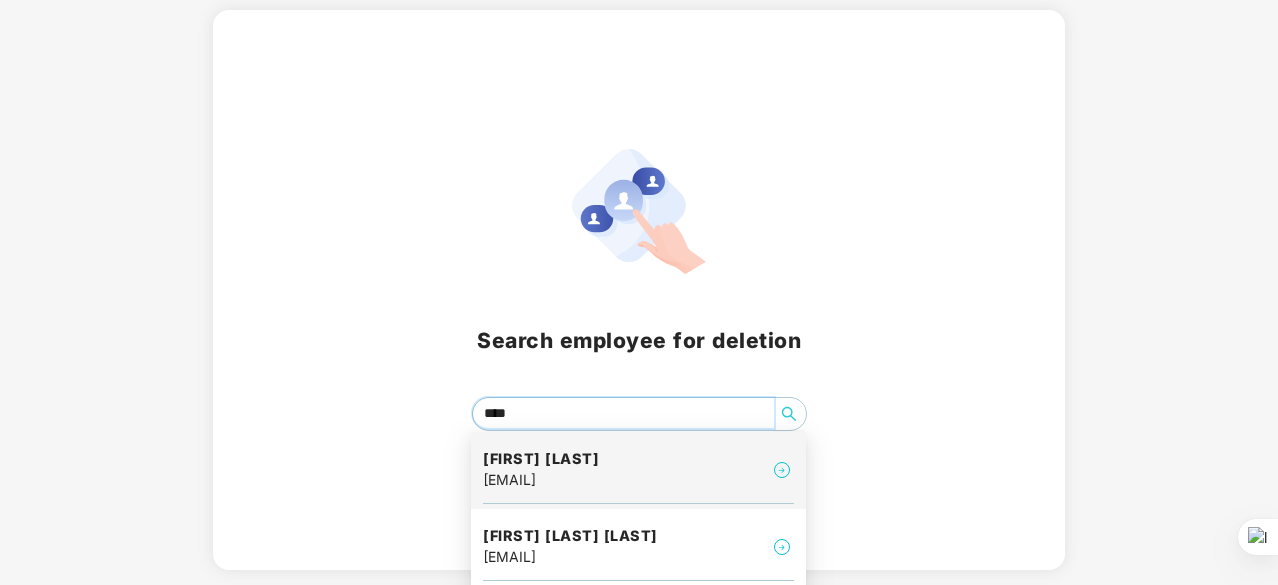 scroll, scrollTop: 182, scrollLeft: 0, axis: vertical 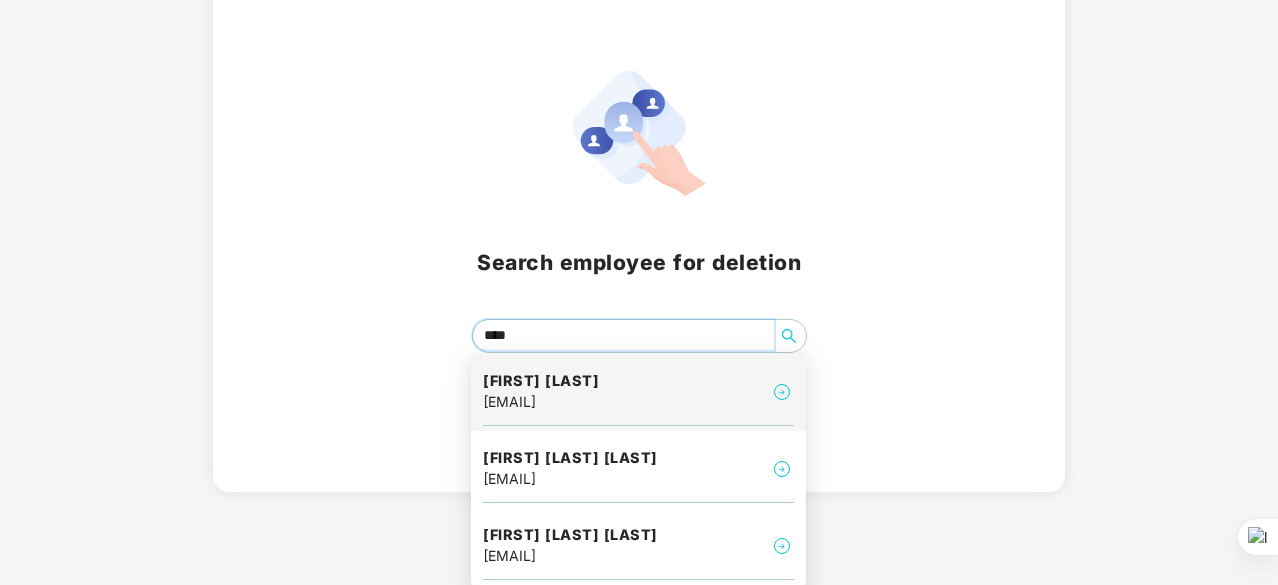 click on "s.akash94@yahoo.com" at bounding box center [541, 402] 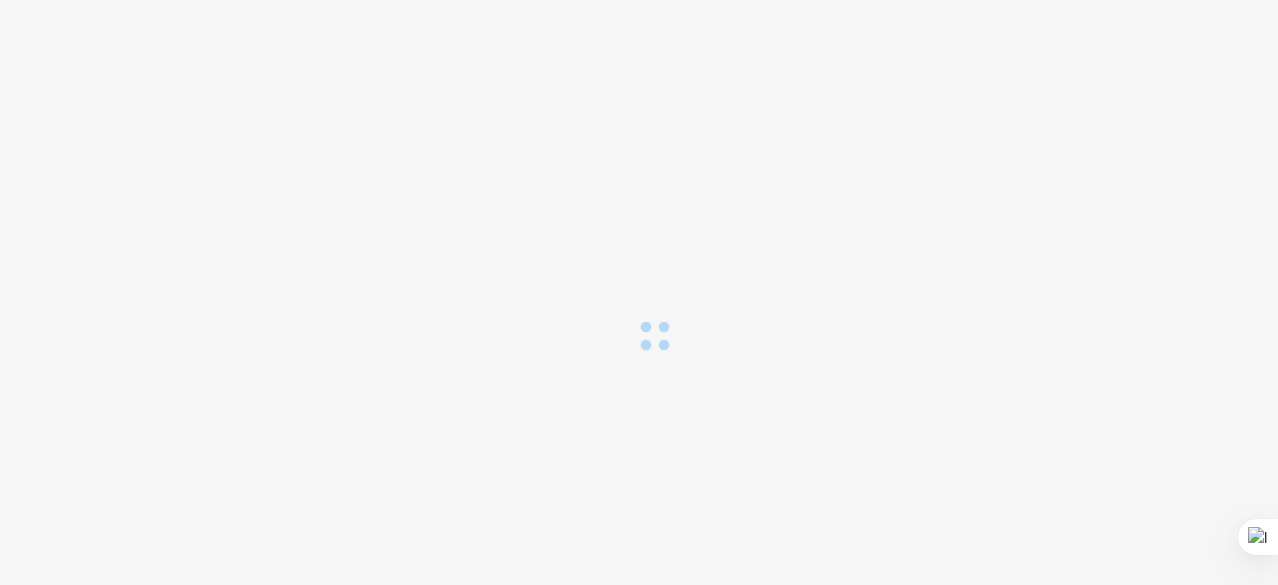 scroll, scrollTop: 0, scrollLeft: 0, axis: both 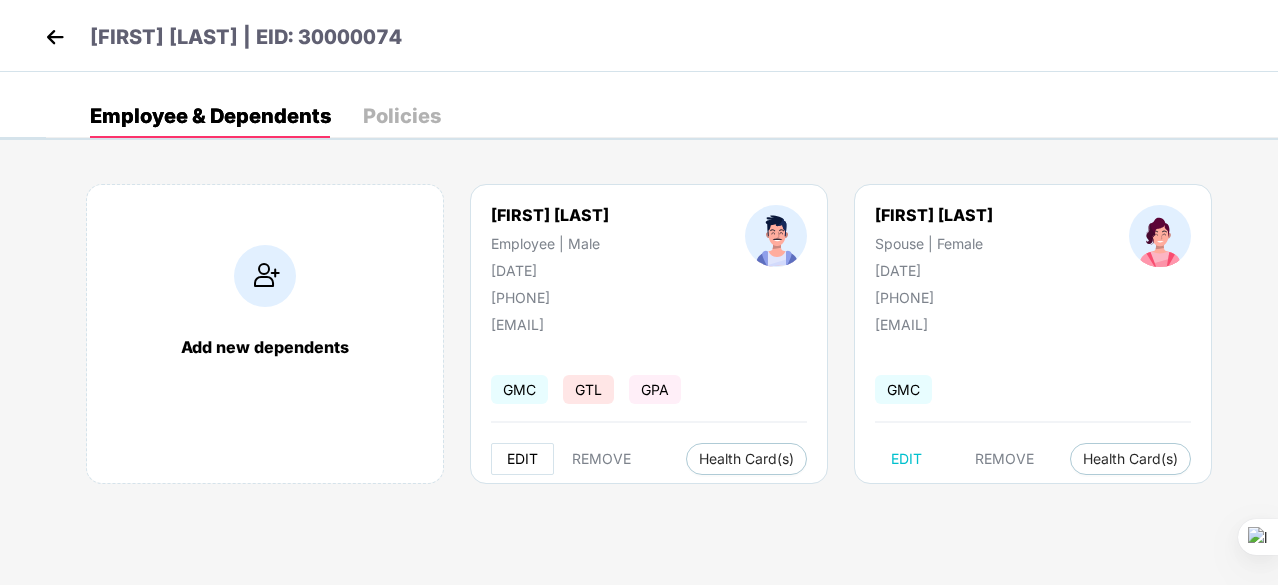 click on "EDIT" at bounding box center [522, 459] 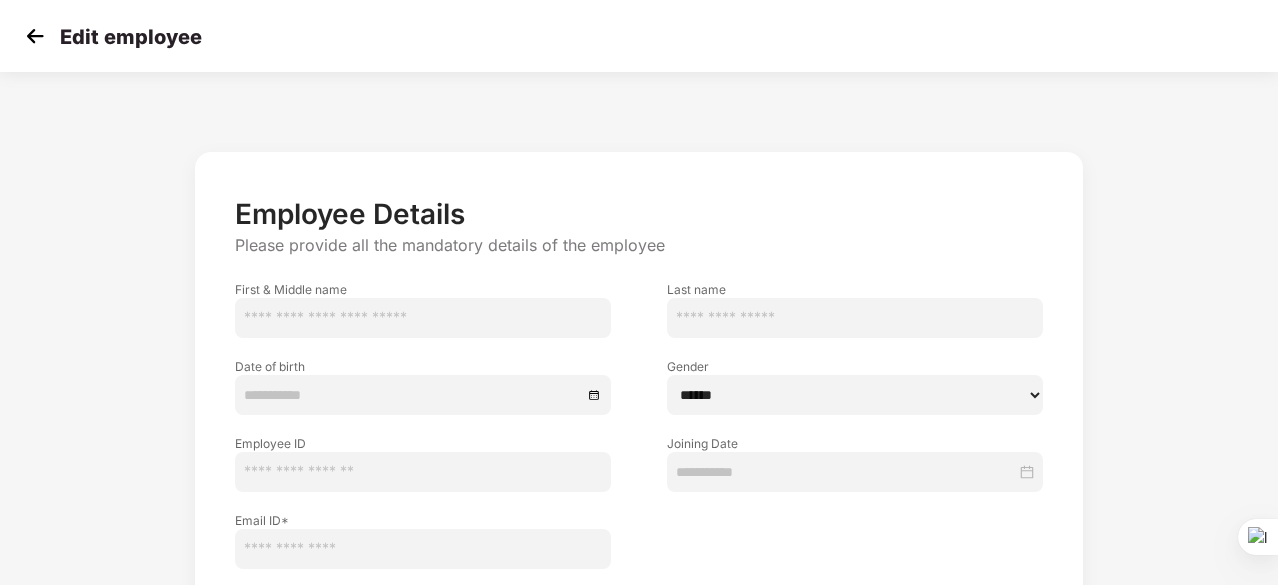 type on "*****" 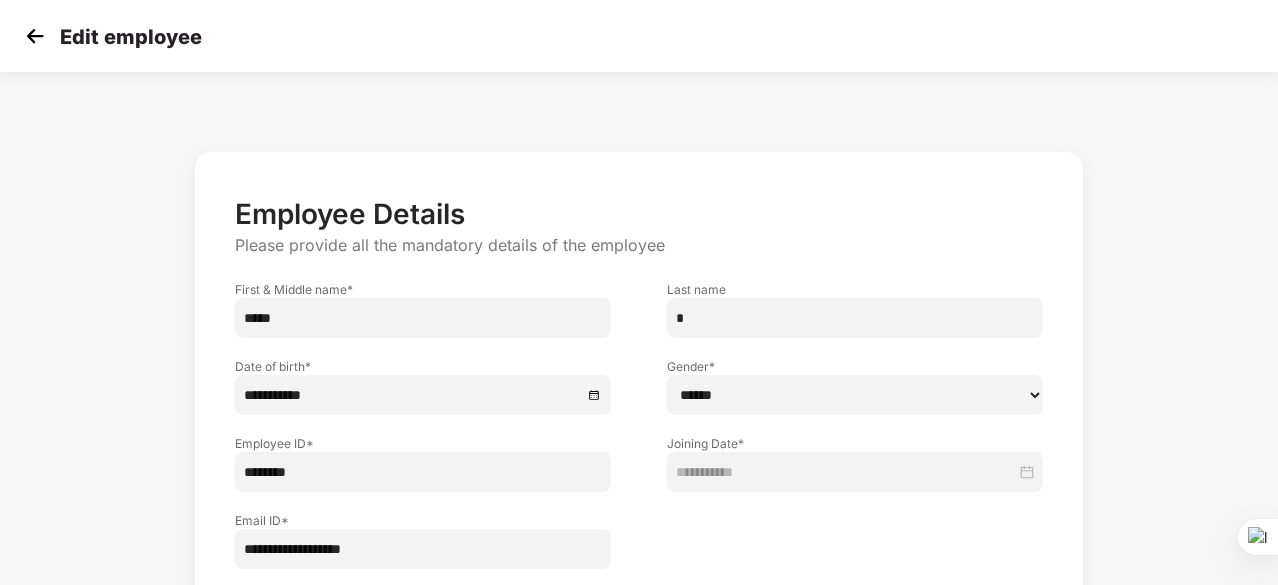 click at bounding box center [35, 36] 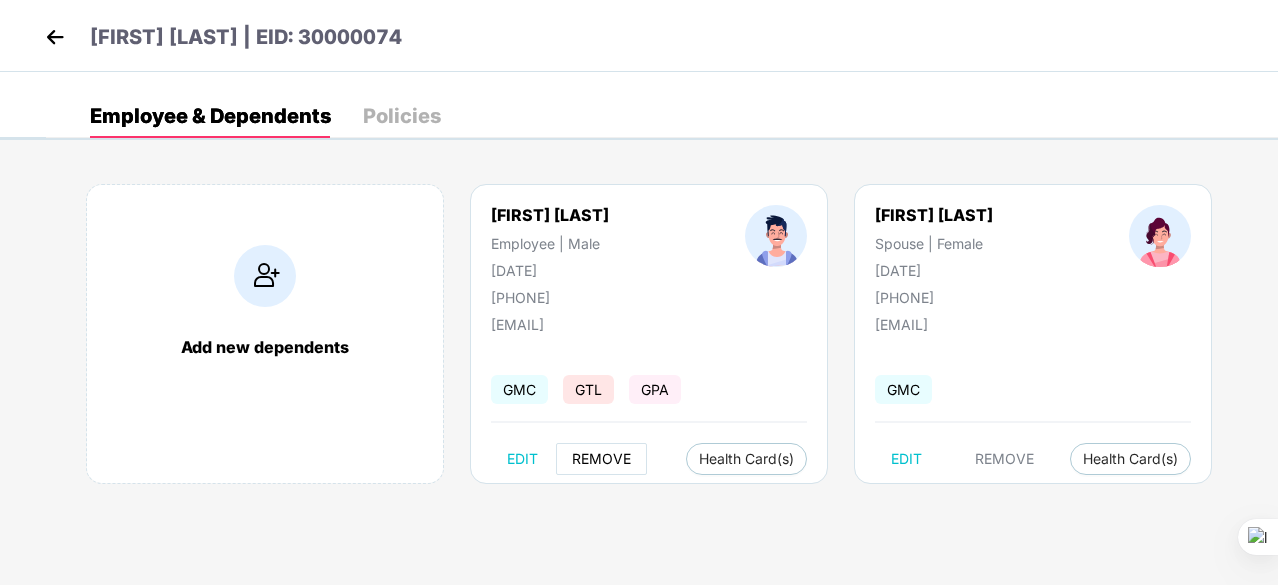 click on "REMOVE" at bounding box center (601, 459) 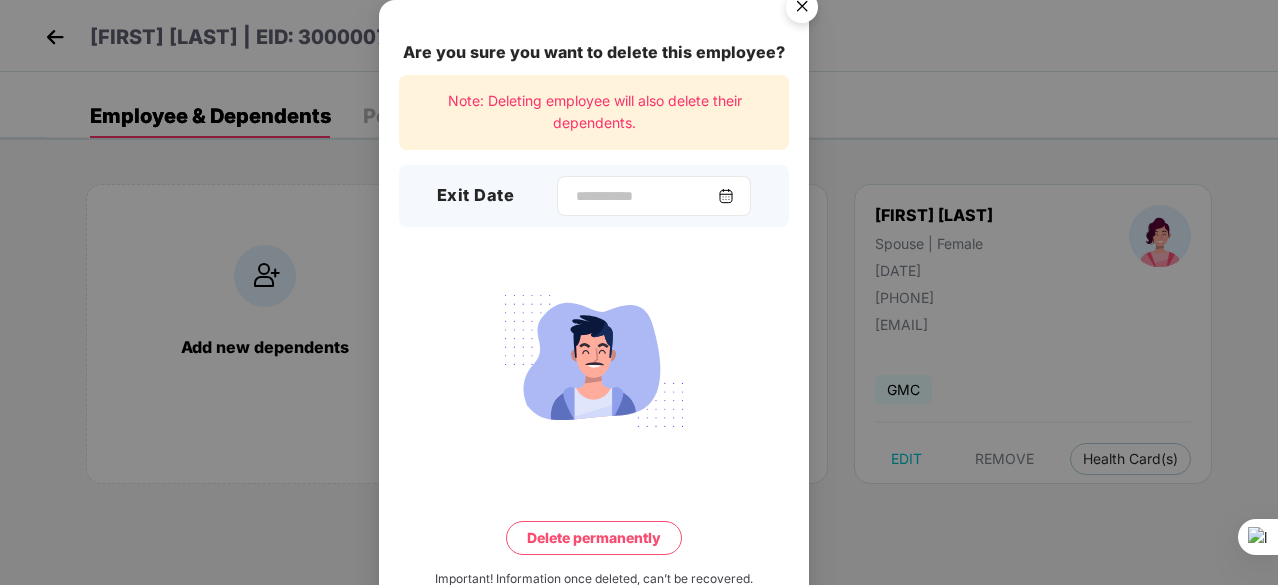 click at bounding box center [726, 196] 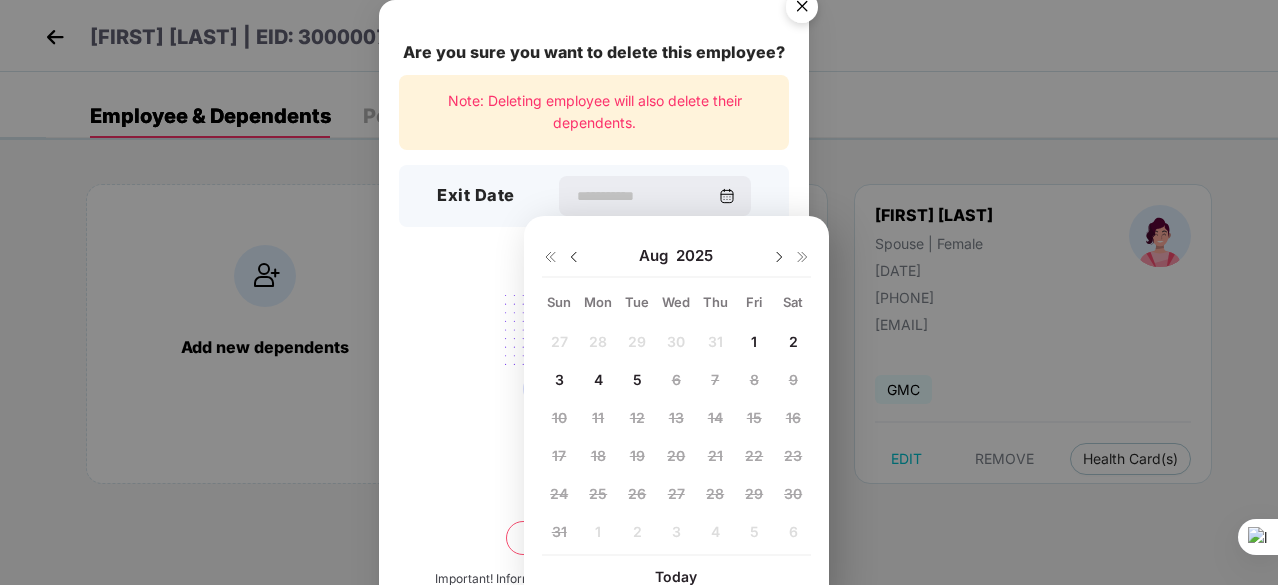 click at bounding box center [802, 10] 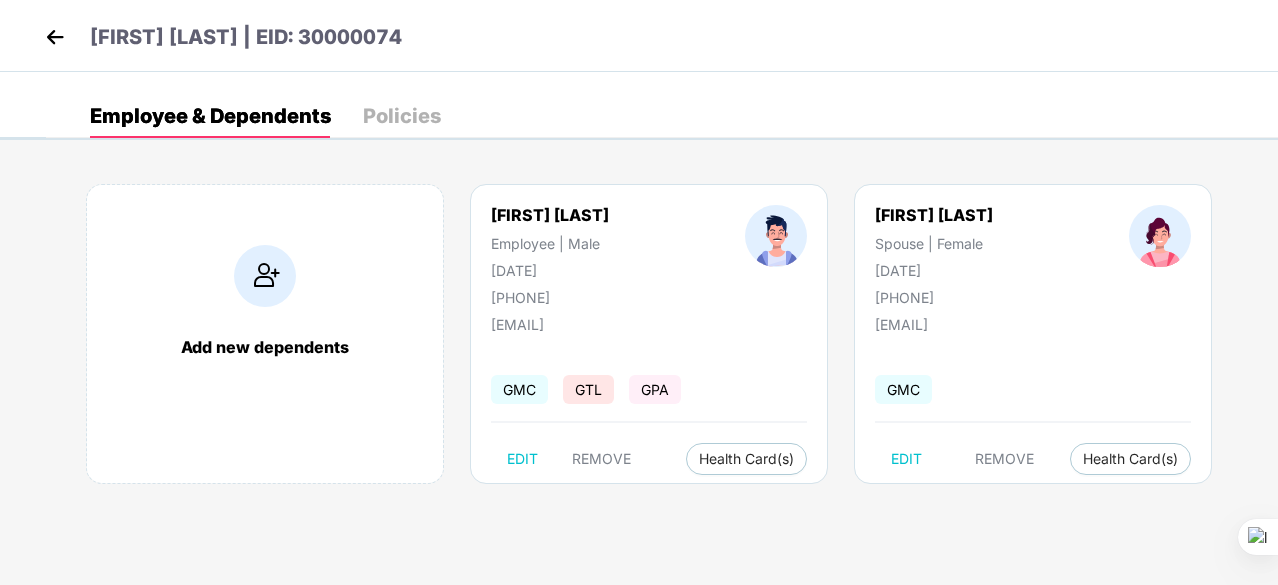 click at bounding box center [55, 37] 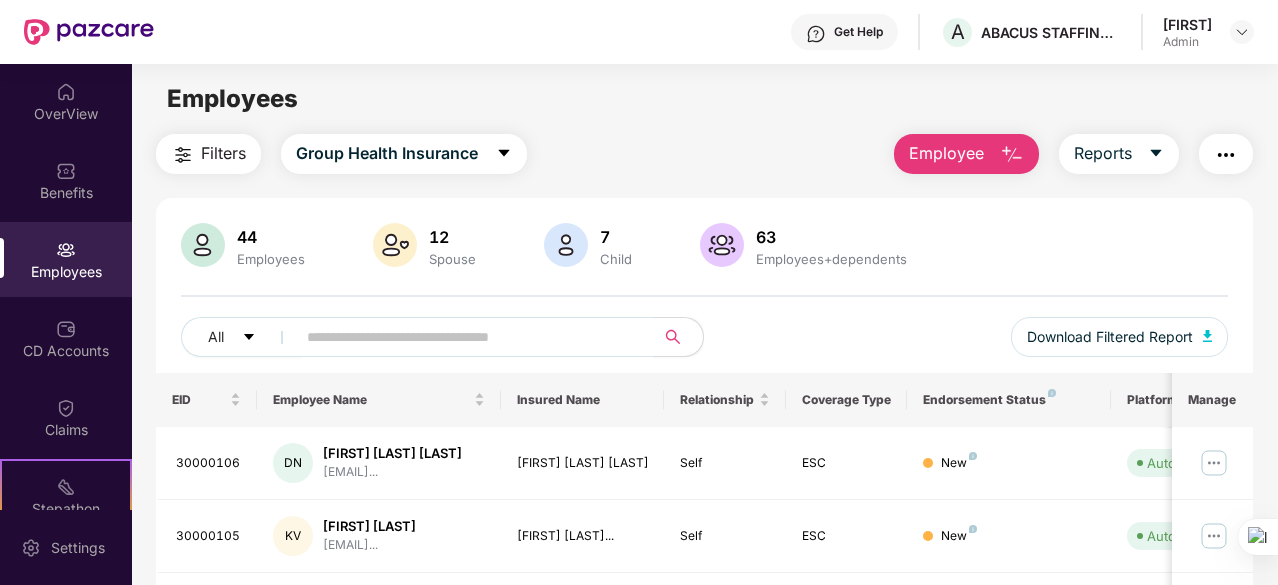 click at bounding box center [1012, 155] 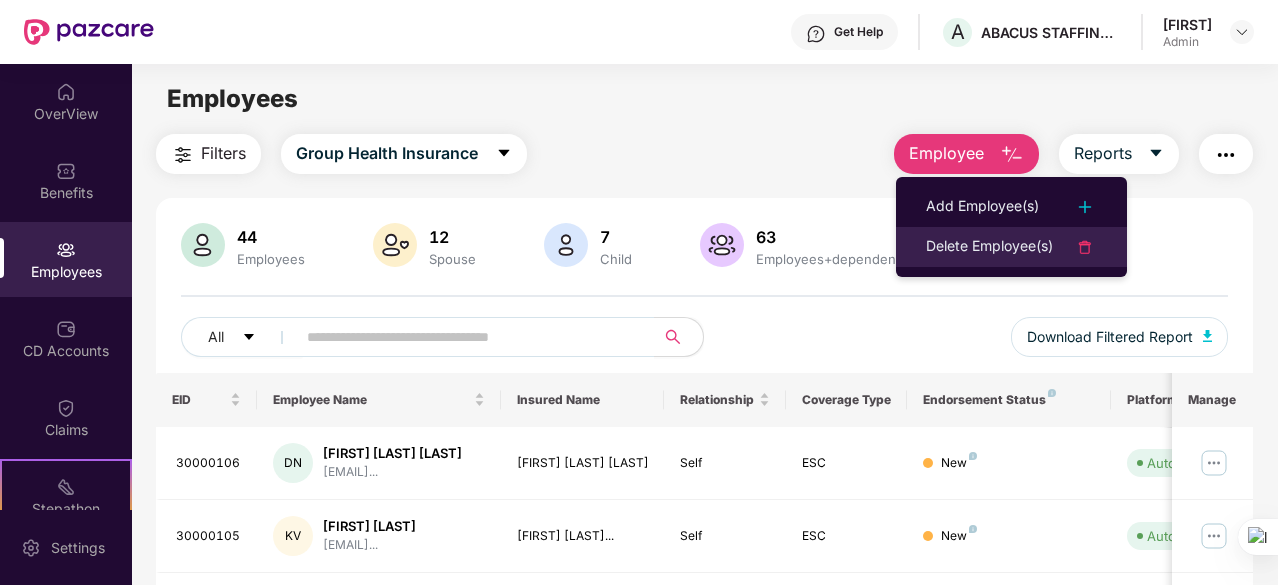 click on "Delete Employee(s)" at bounding box center [989, 247] 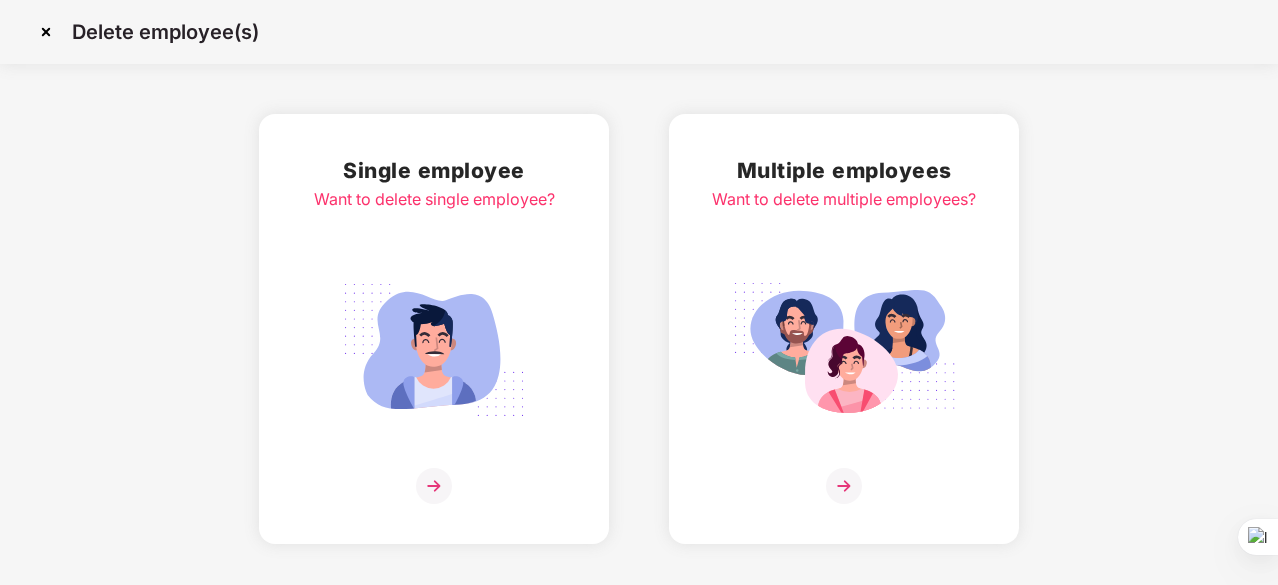 click at bounding box center (434, 486) 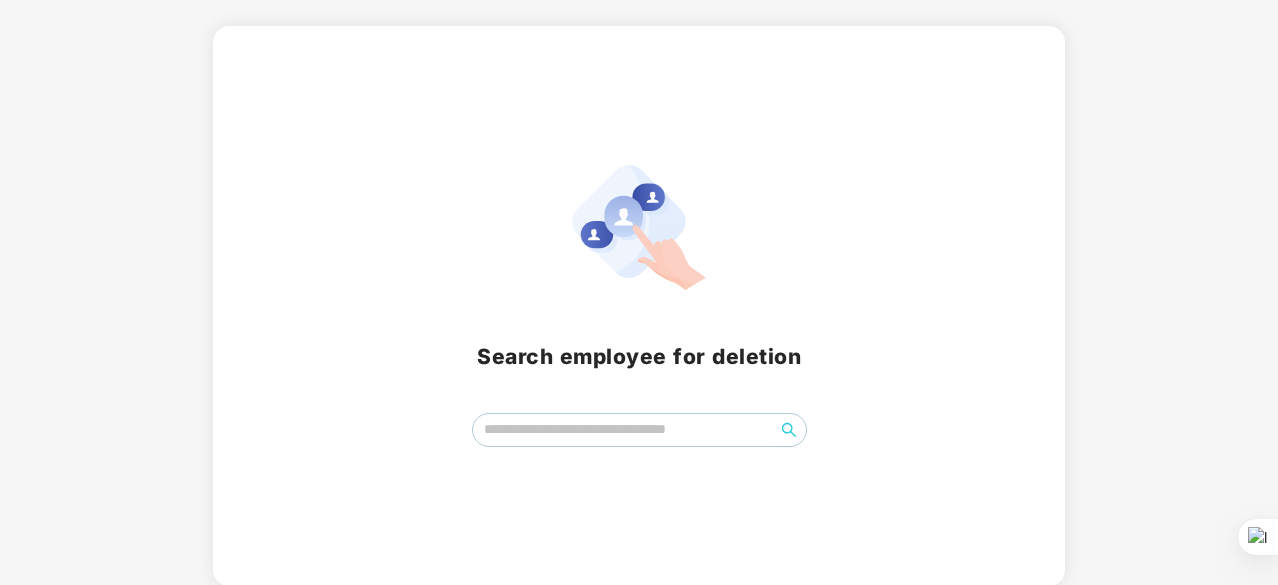 scroll, scrollTop: 88, scrollLeft: 0, axis: vertical 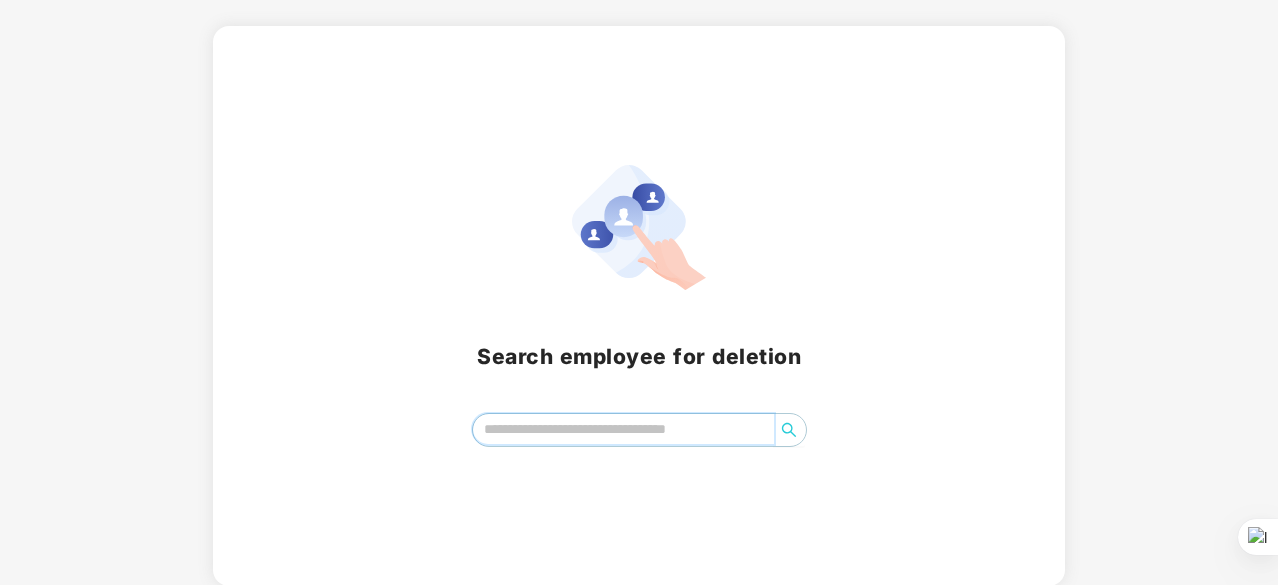 click at bounding box center [623, 429] 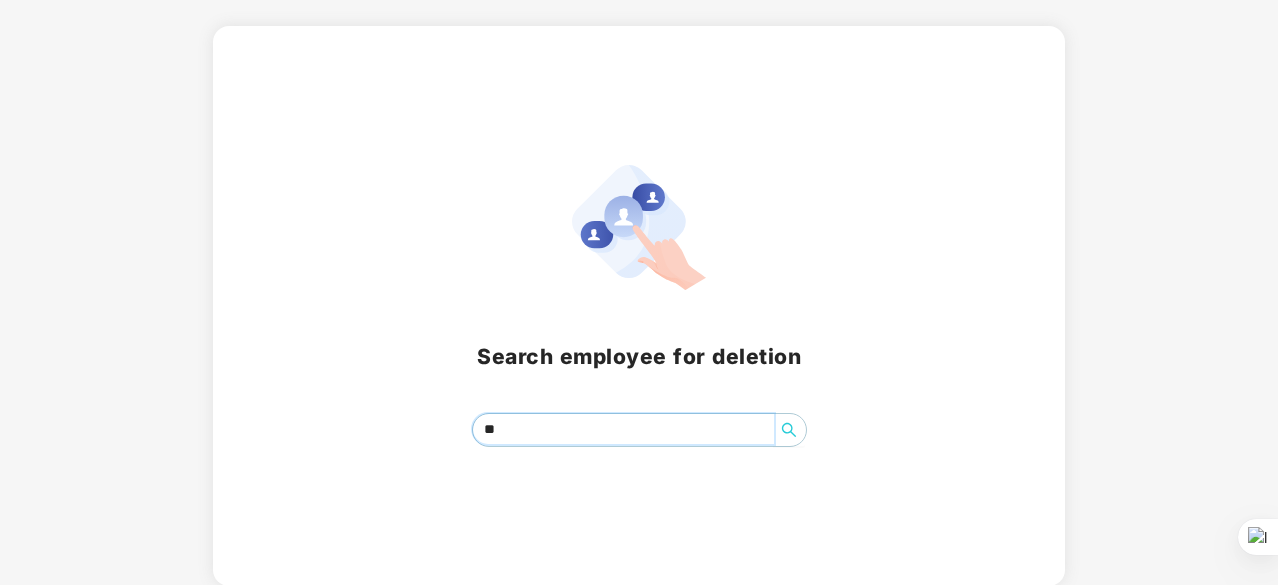 type on "*" 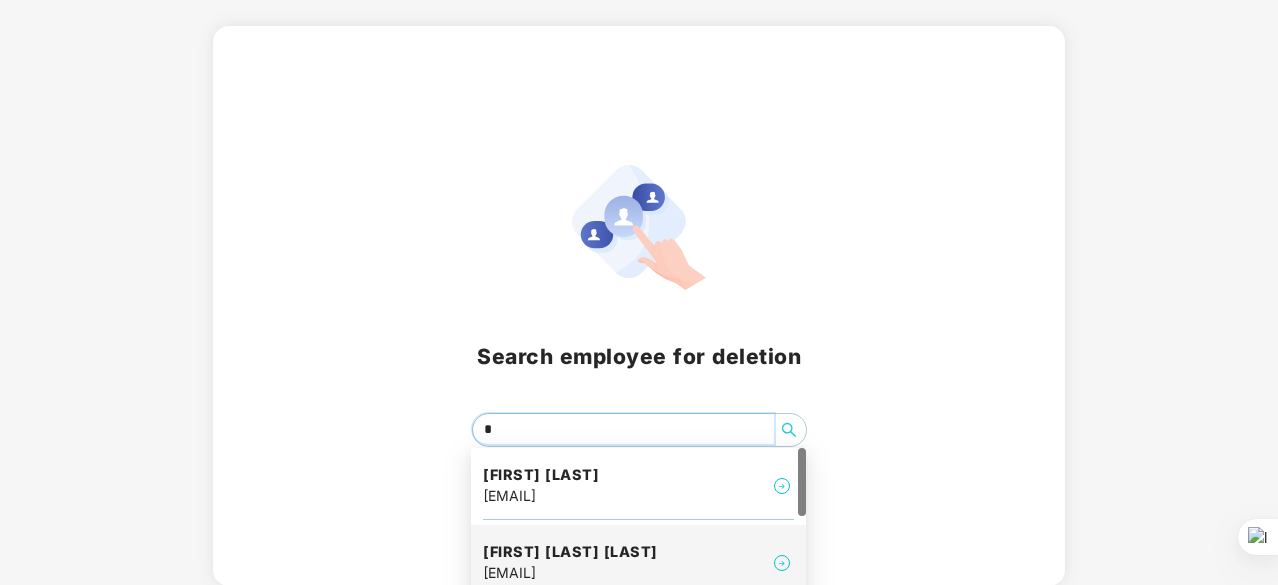 type on "*" 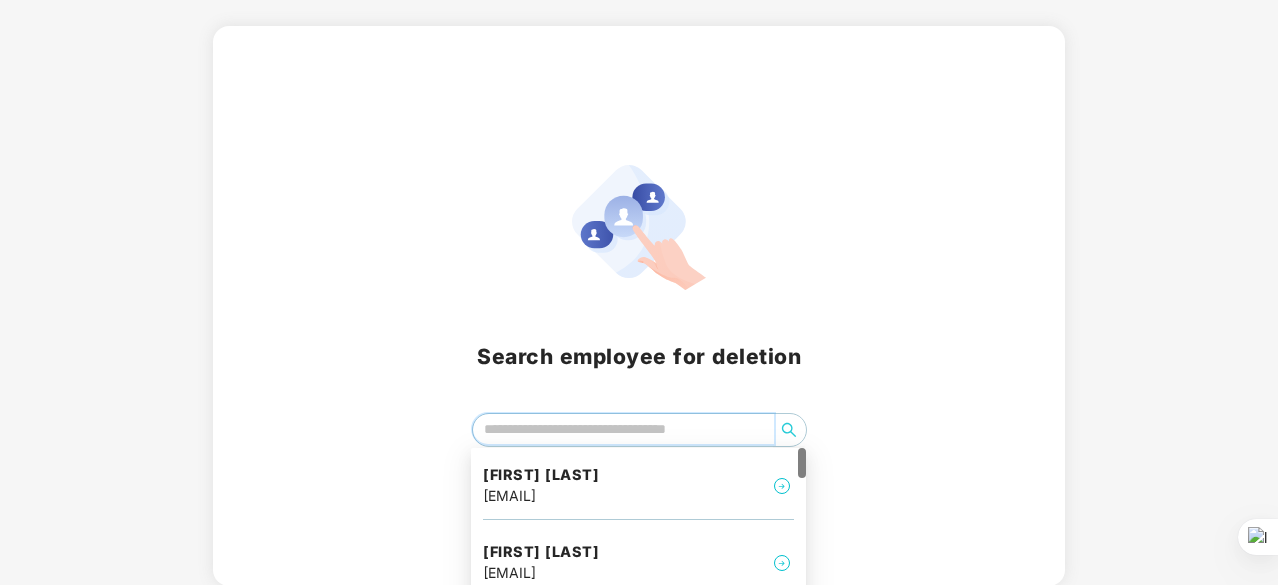 paste on "**********" 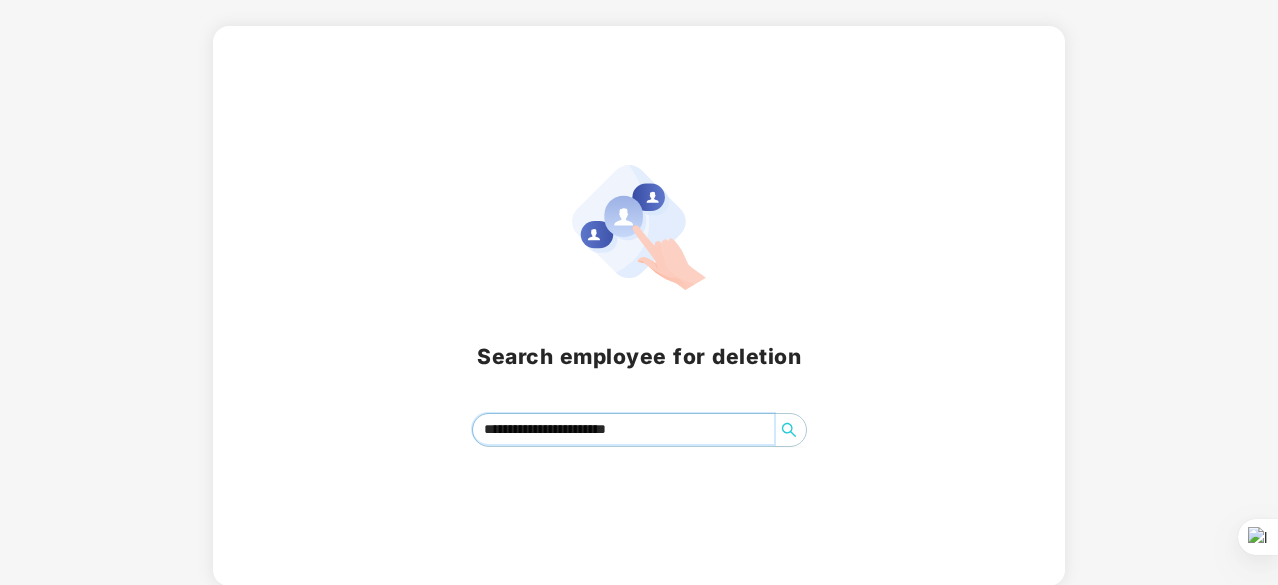 type on "**********" 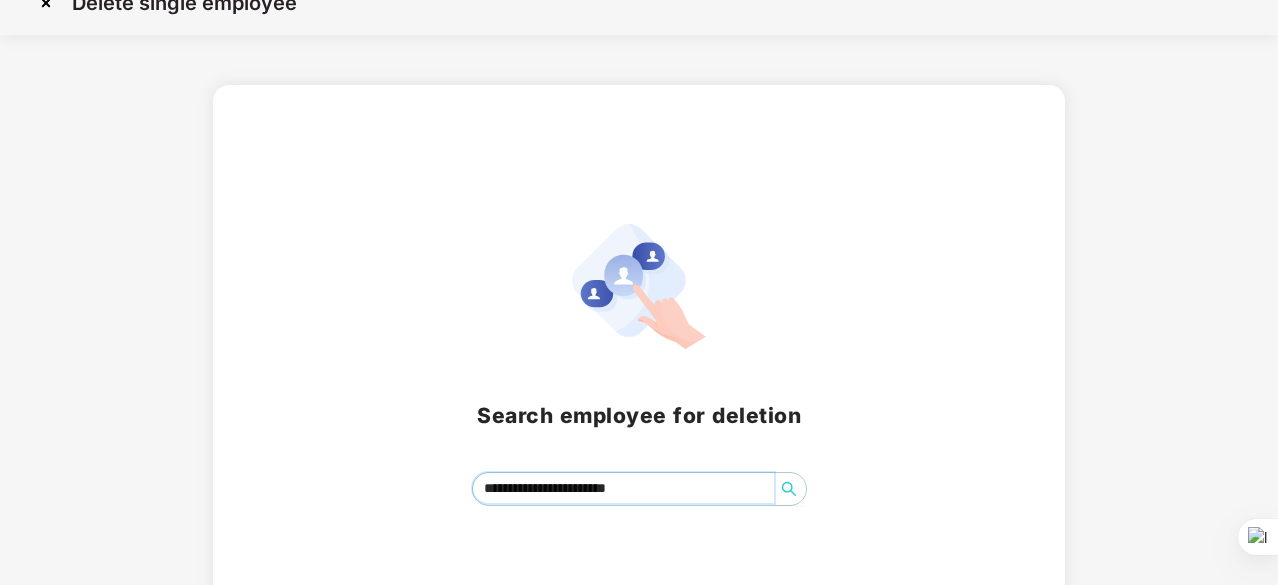 scroll, scrollTop: 0, scrollLeft: 0, axis: both 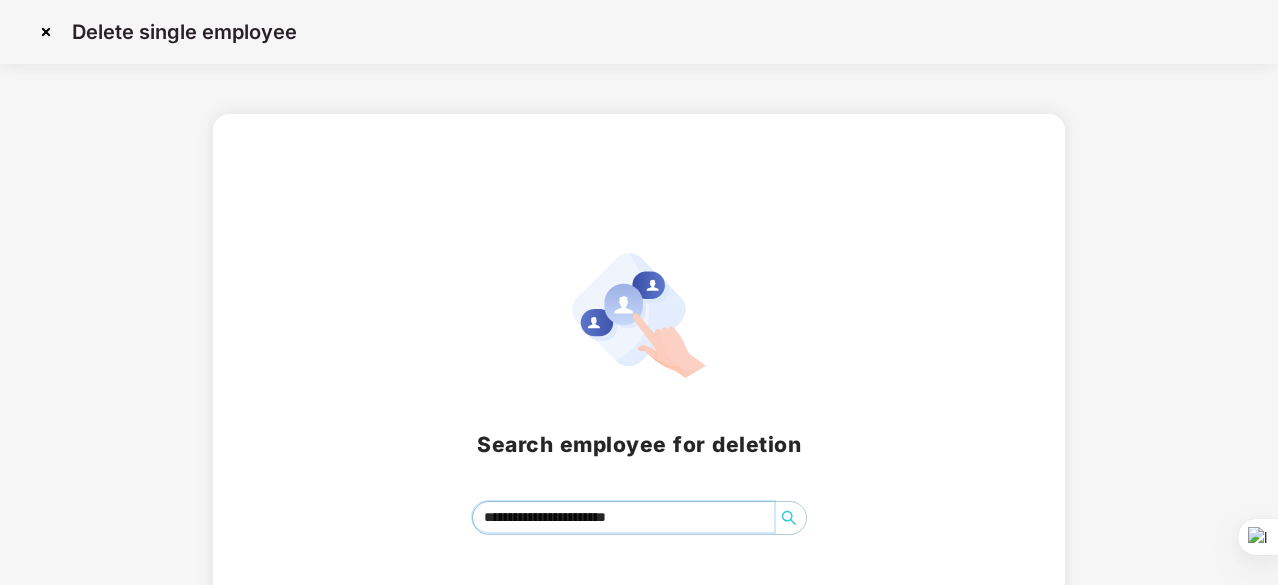 drag, startPoint x: 702, startPoint y: 514, endPoint x: 392, endPoint y: 536, distance: 310.77966 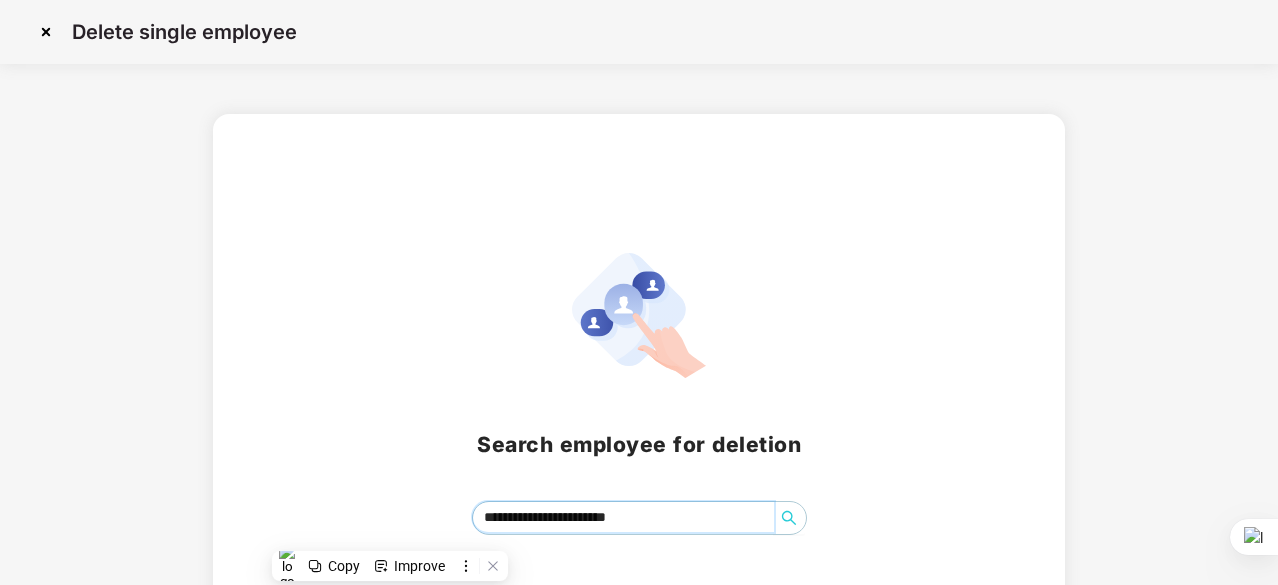 type 